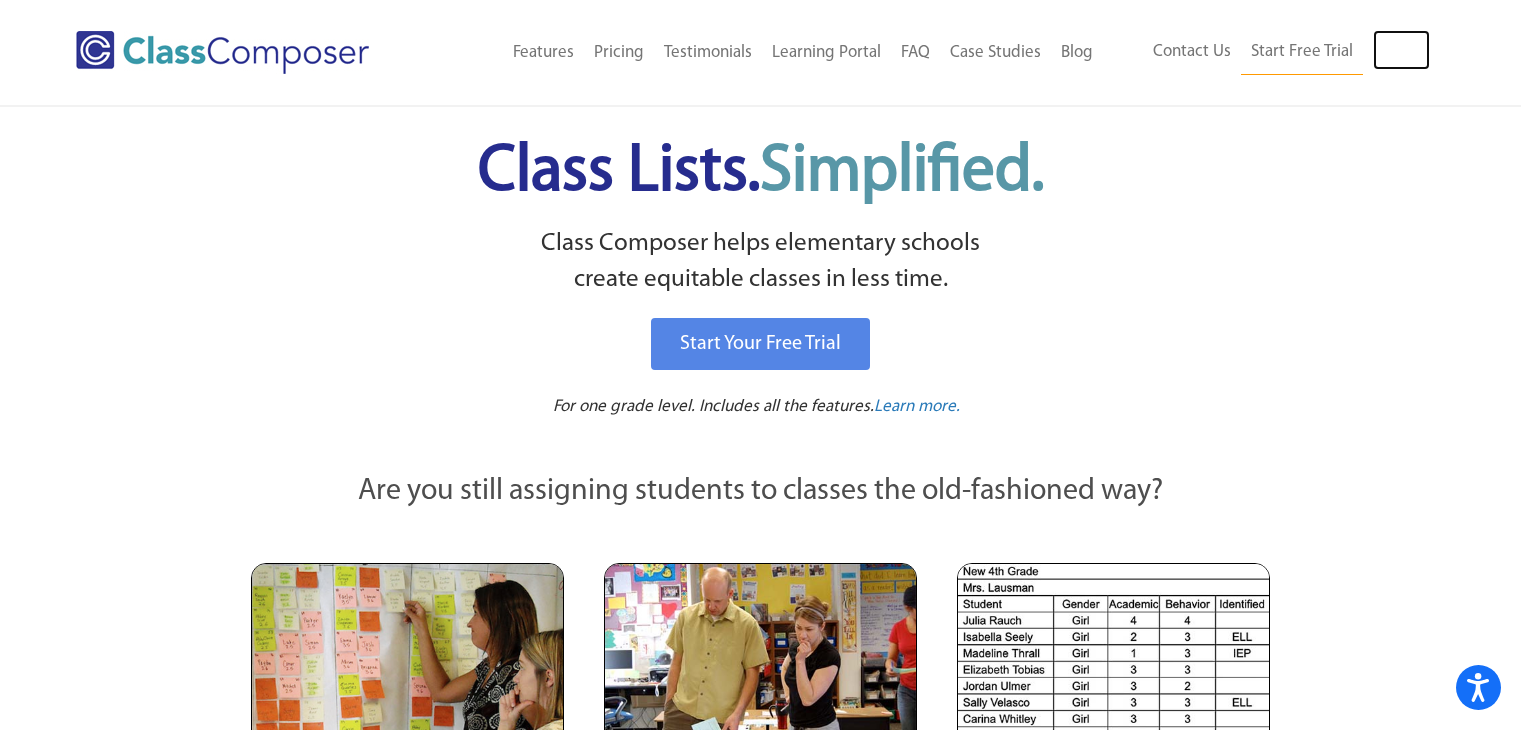 scroll, scrollTop: 0, scrollLeft: 0, axis: both 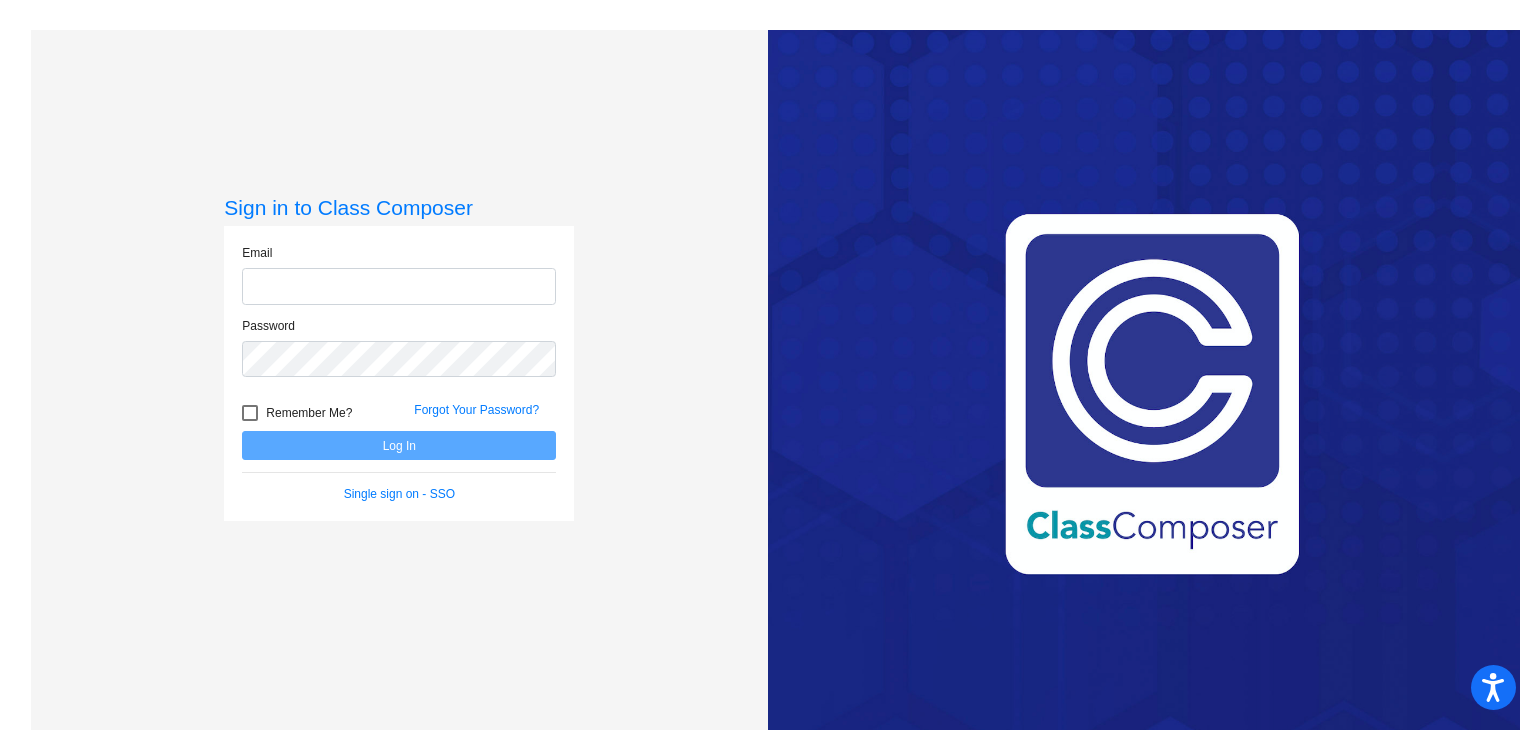 type on "[PERSON_NAME][EMAIL_ADDRESS][PERSON_NAME][DOMAIN_NAME]" 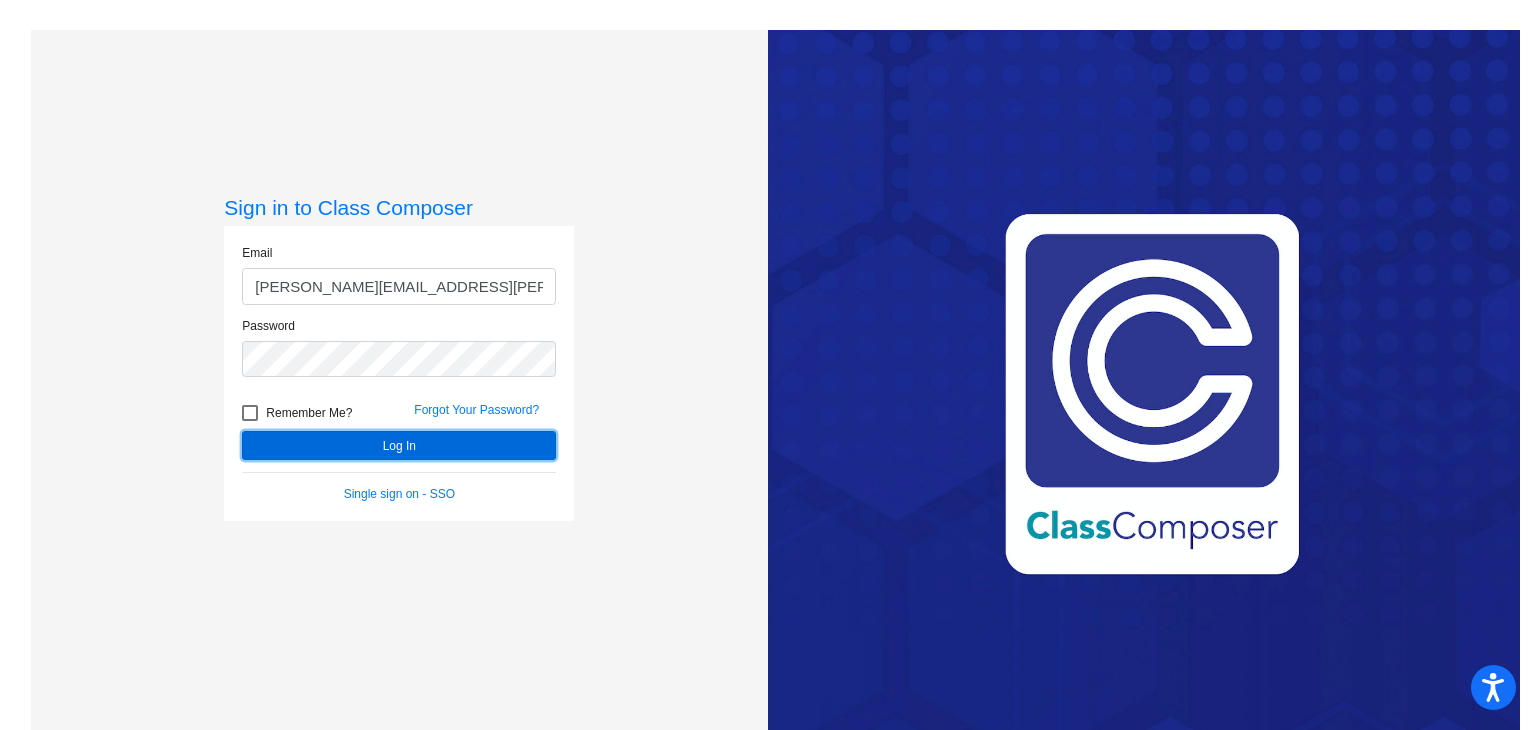 click on "Log In" 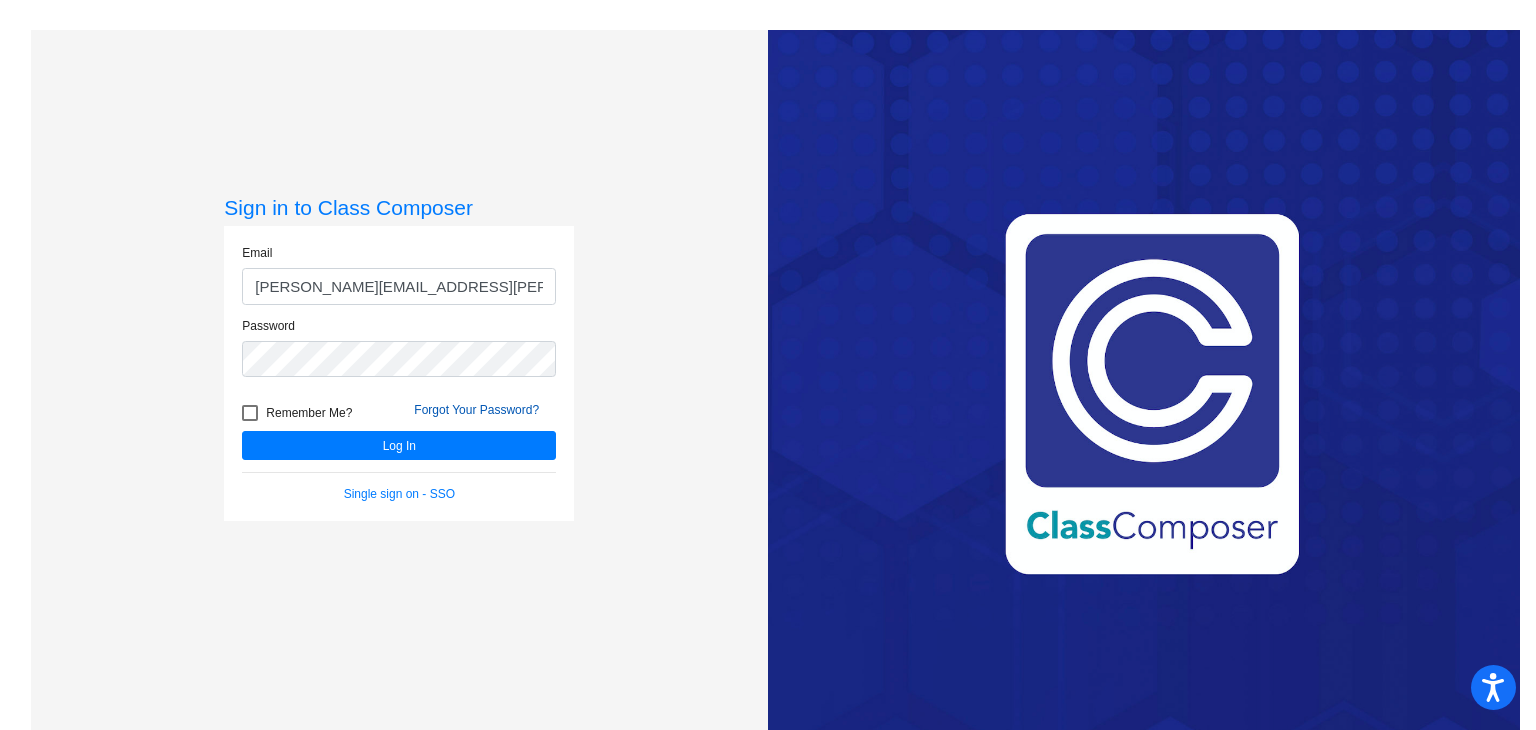 click on "Forgot Your Password?" 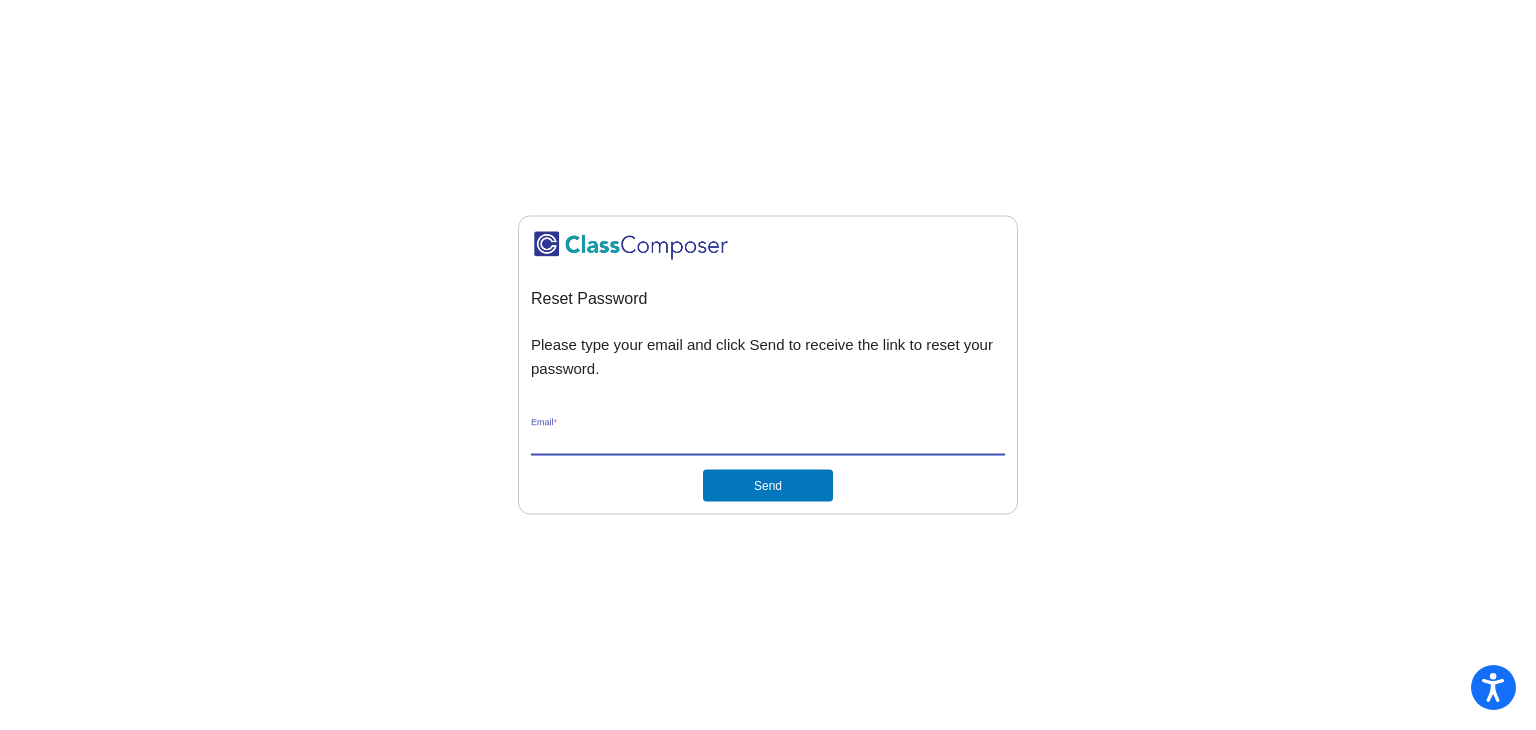 click on "Email  *" at bounding box center (768, 440) 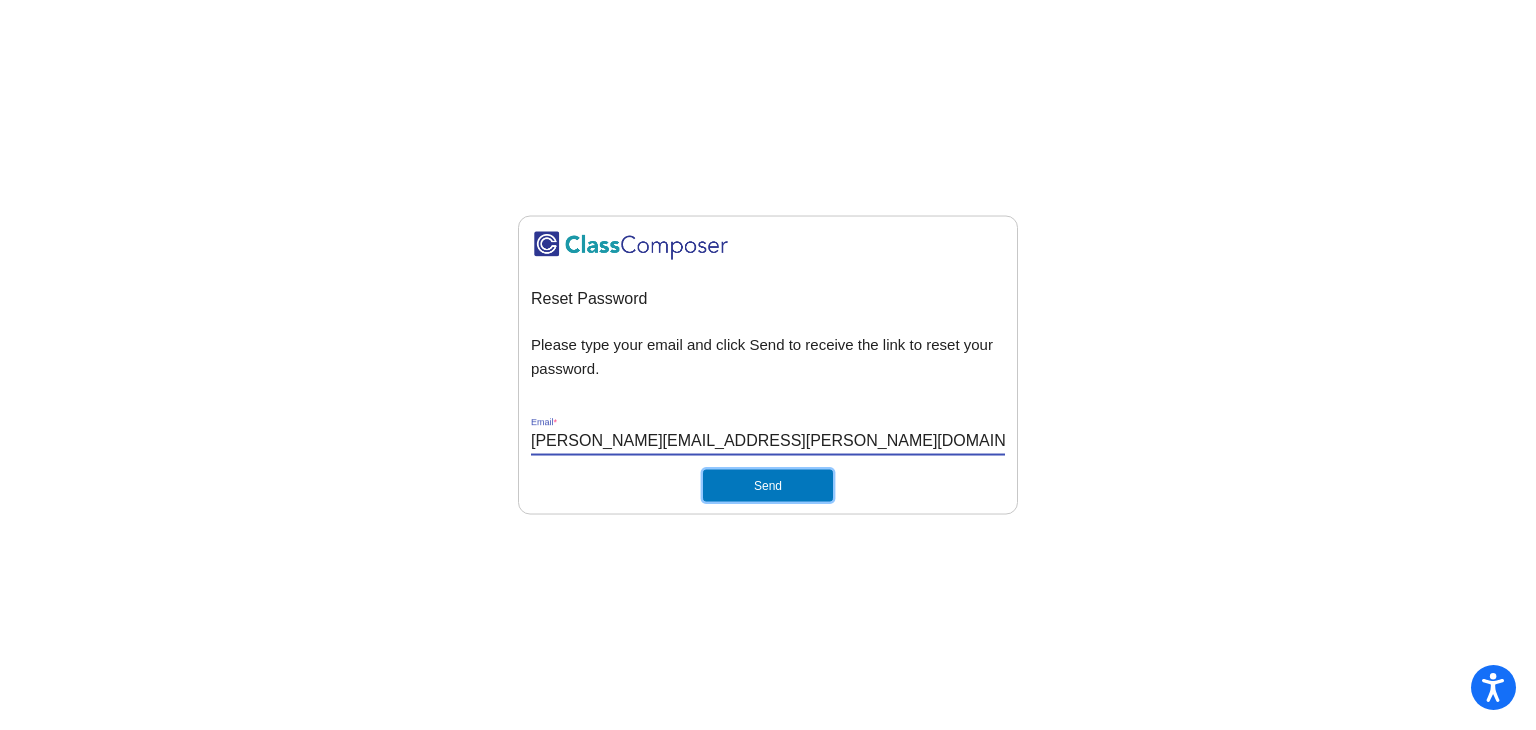 click on "Send" 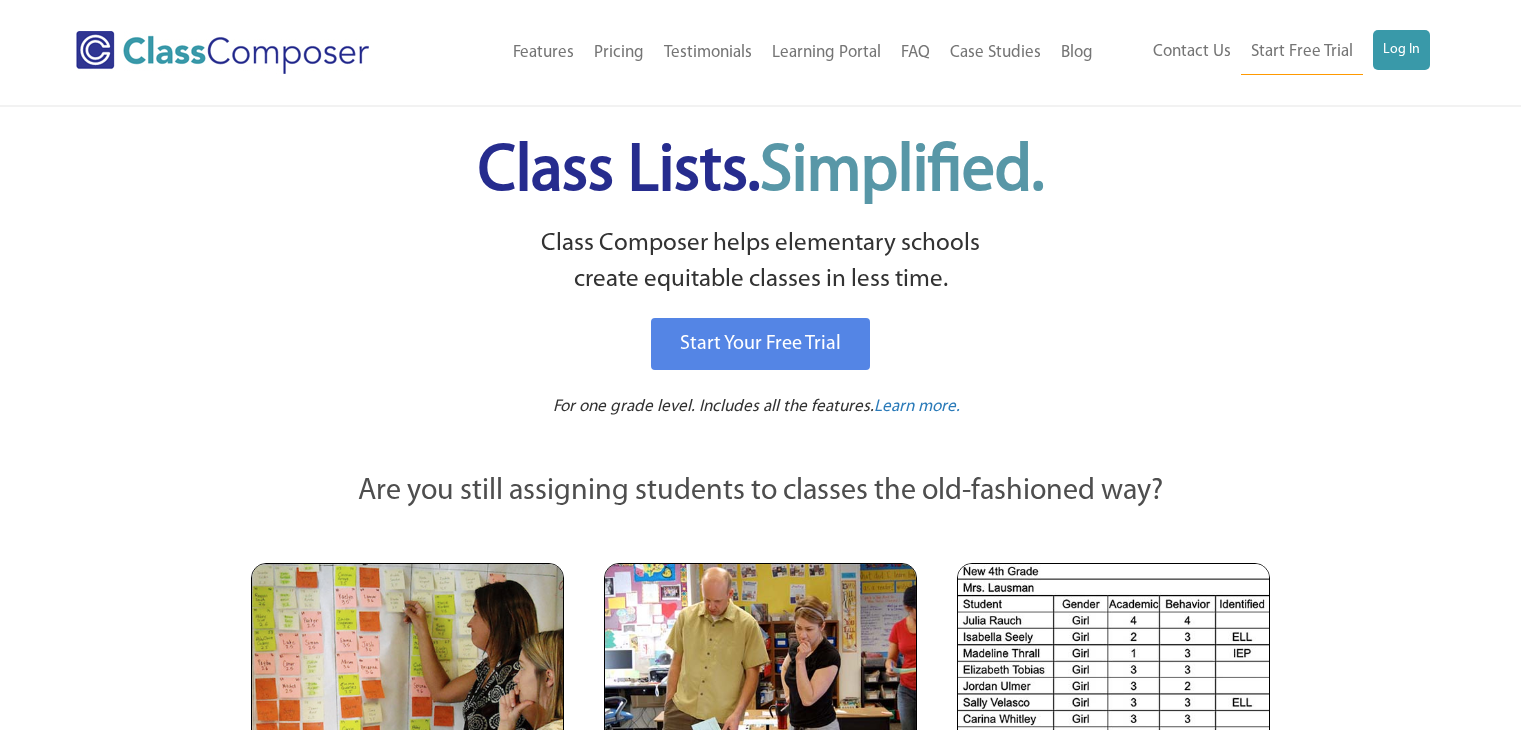 scroll, scrollTop: 0, scrollLeft: 0, axis: both 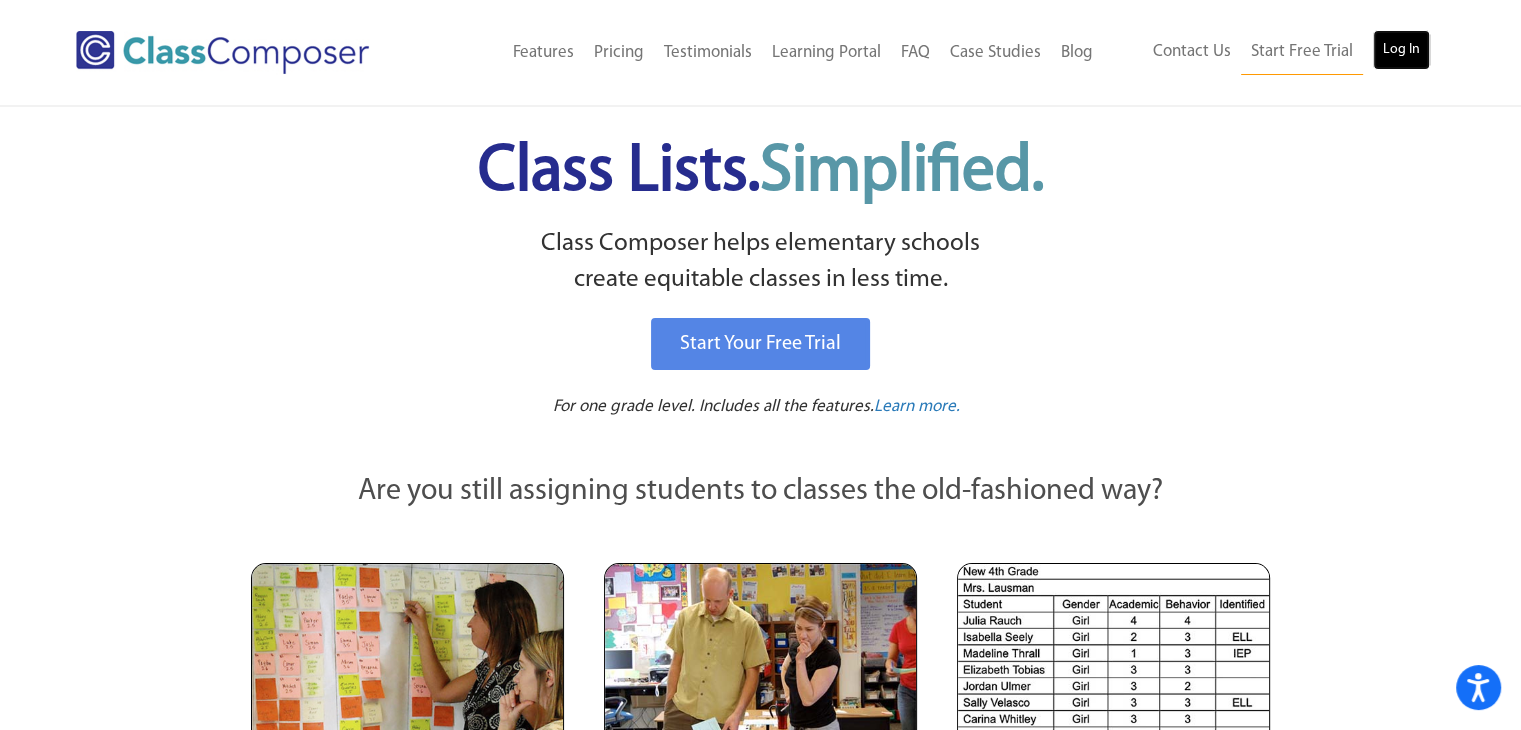 click on "Log In" at bounding box center (1401, 50) 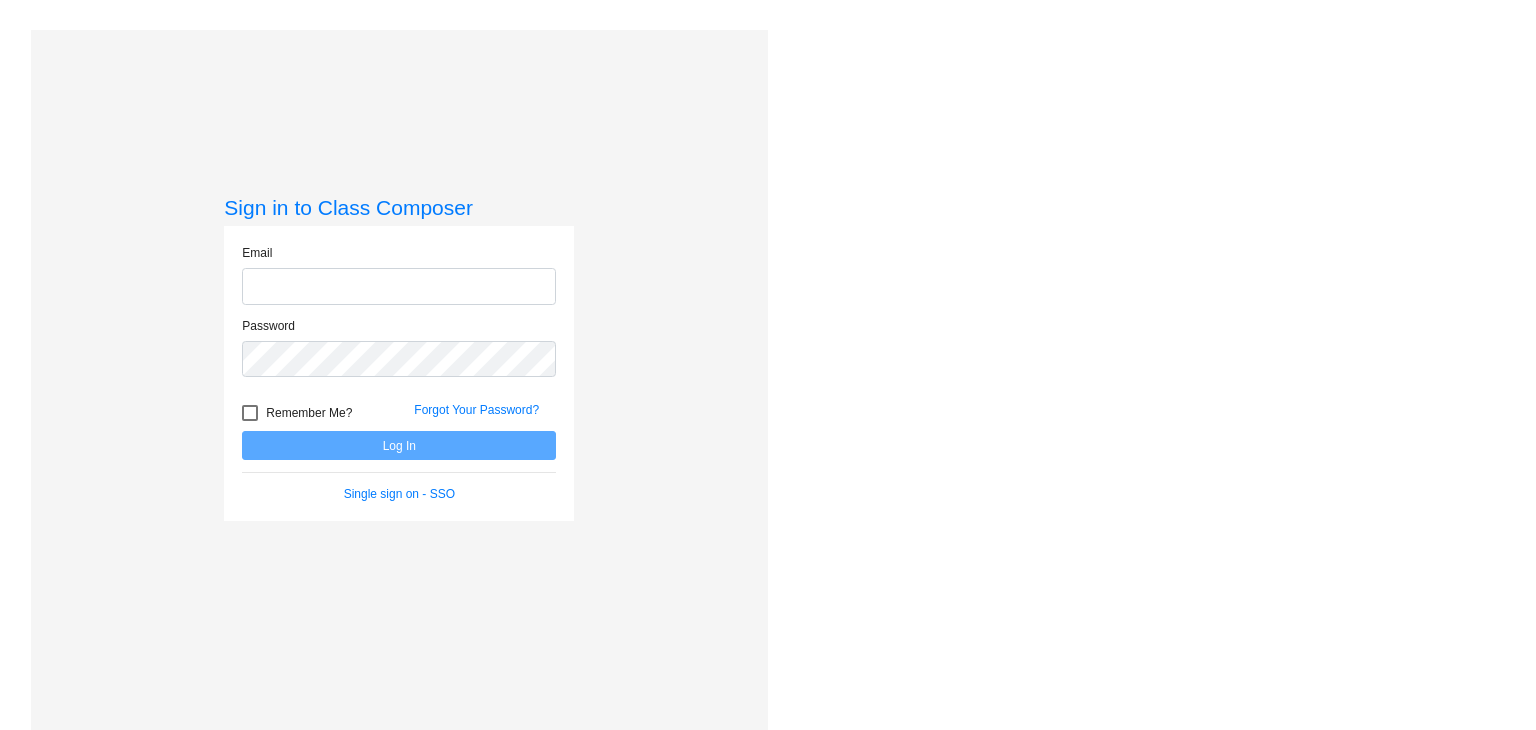scroll, scrollTop: 0, scrollLeft: 0, axis: both 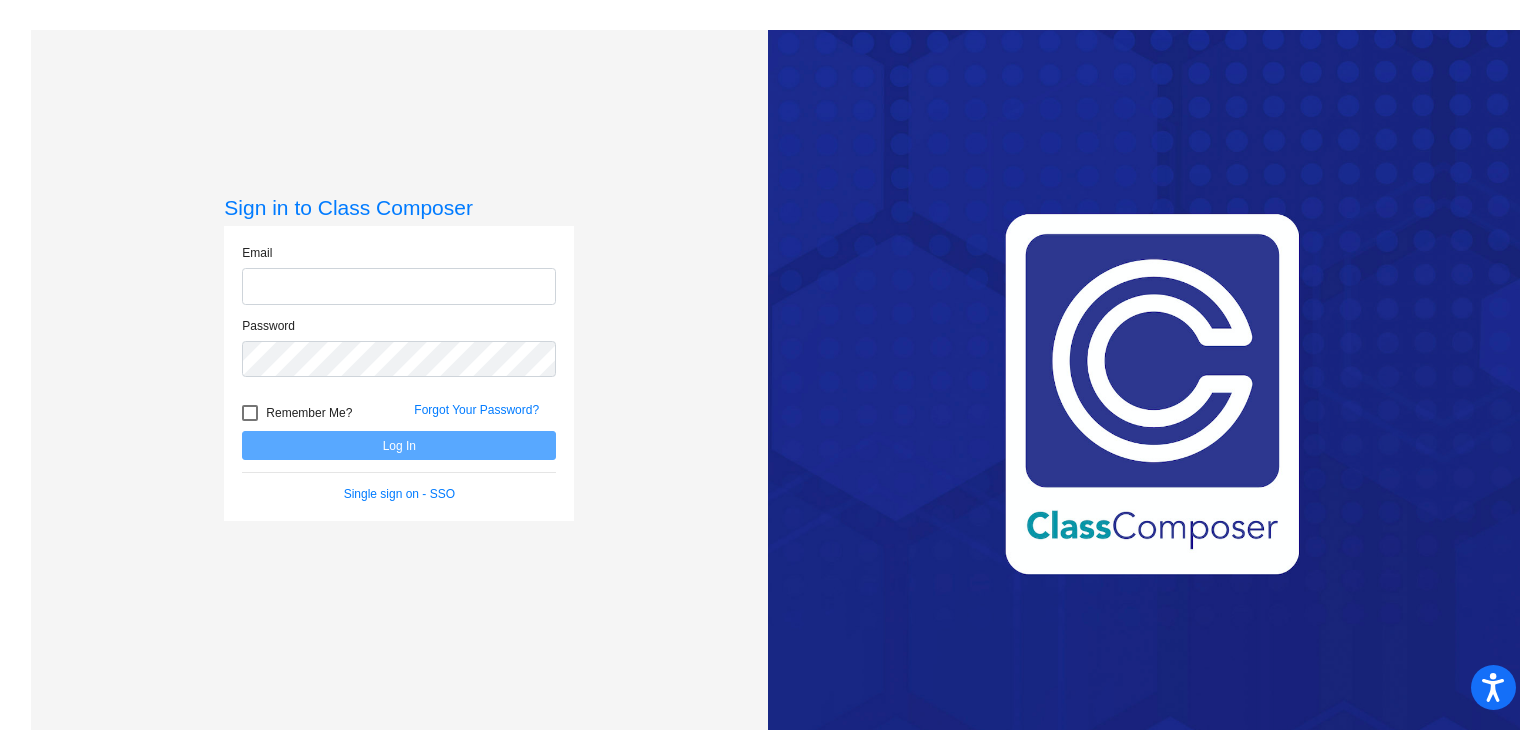 type on "[PERSON_NAME][EMAIL_ADDRESS][PERSON_NAME][DOMAIN_NAME]" 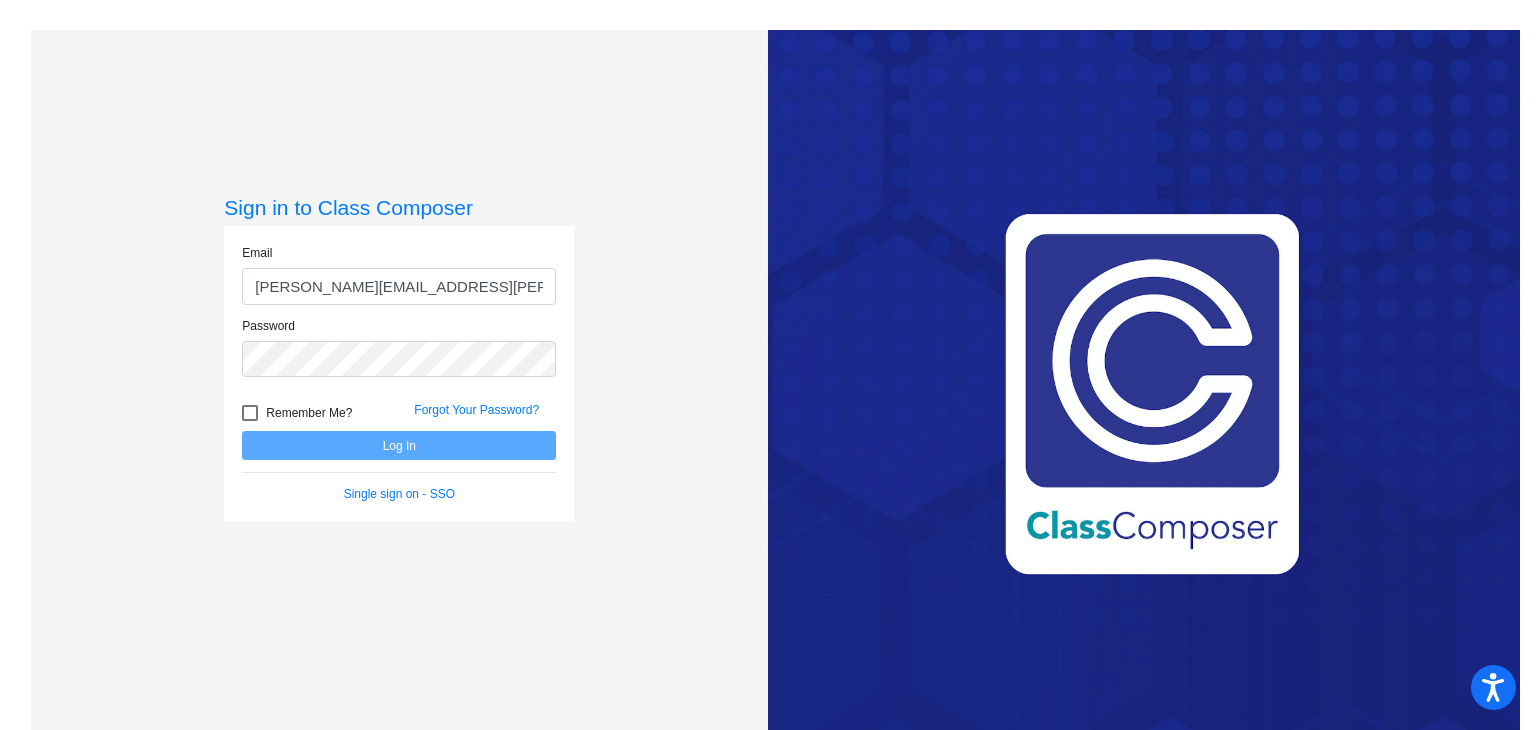 click on "Password" 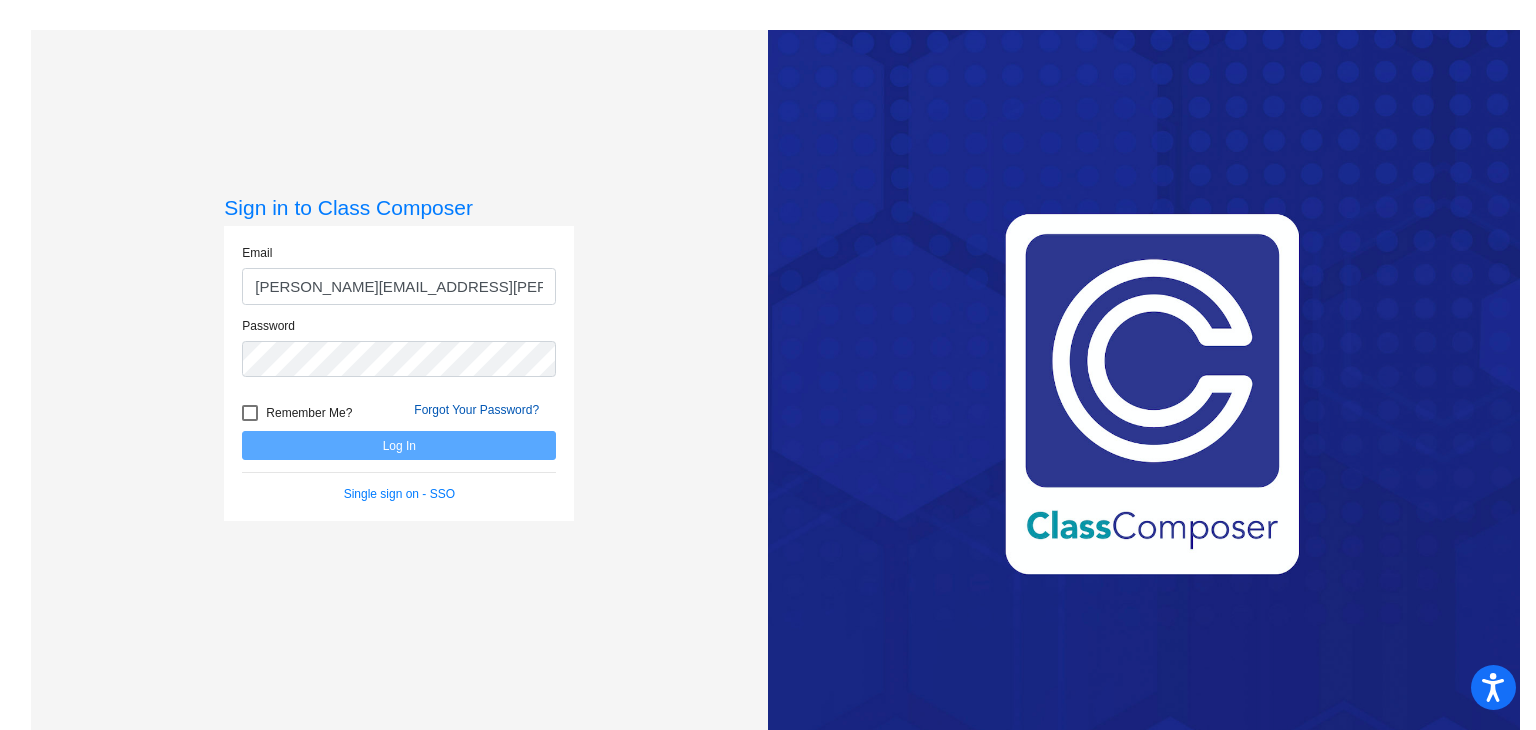 click on "Forgot Your Password?" 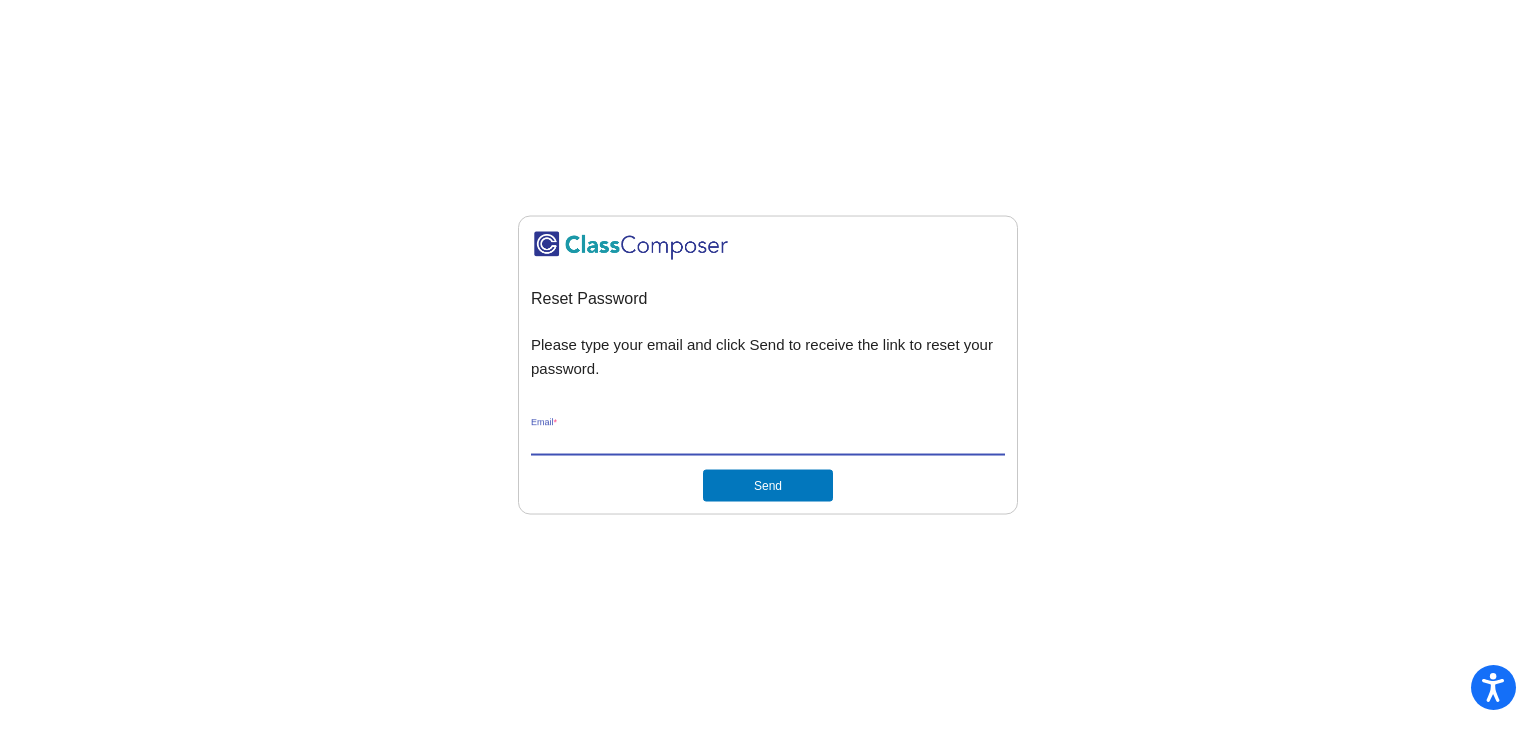 click on "Email  *" at bounding box center (768, 440) 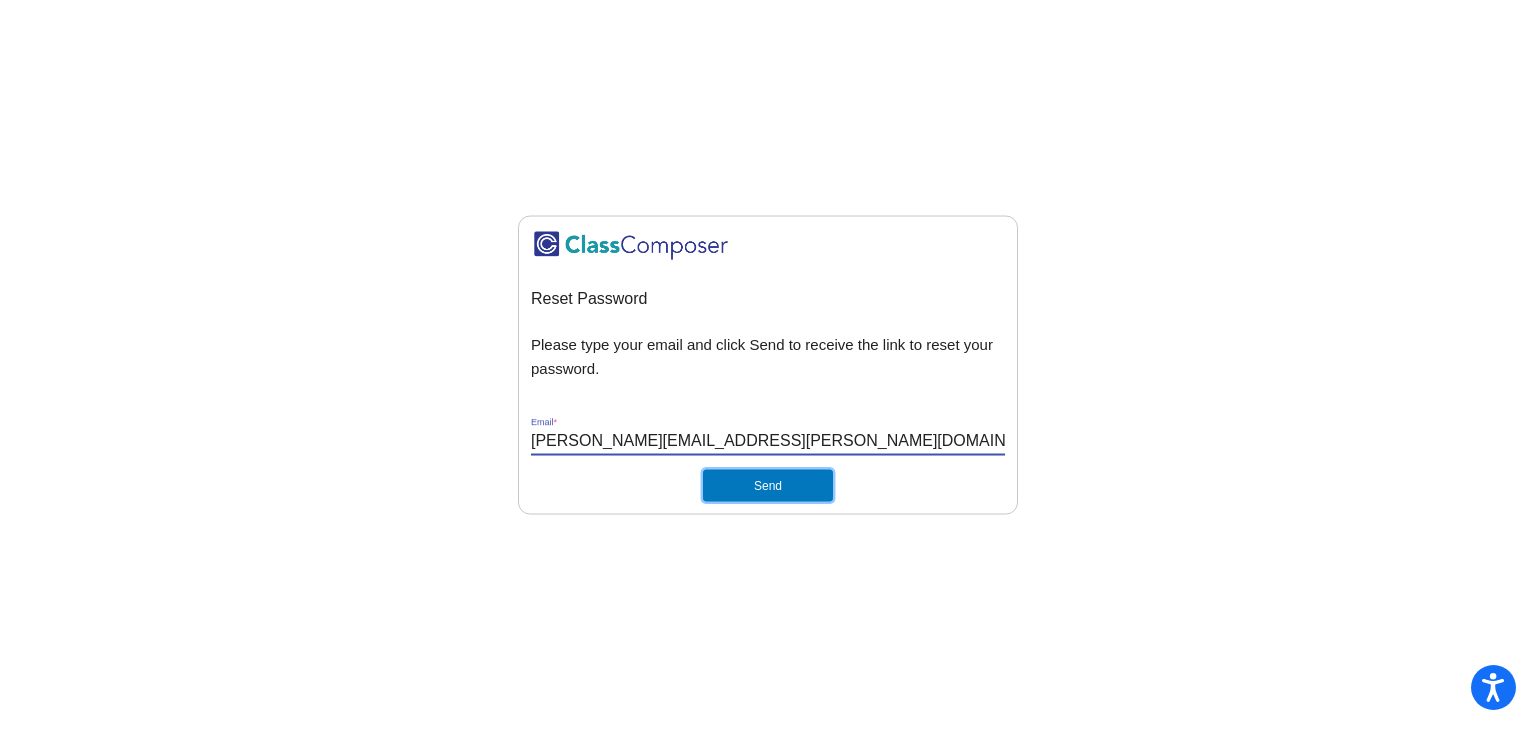 click on "Send" 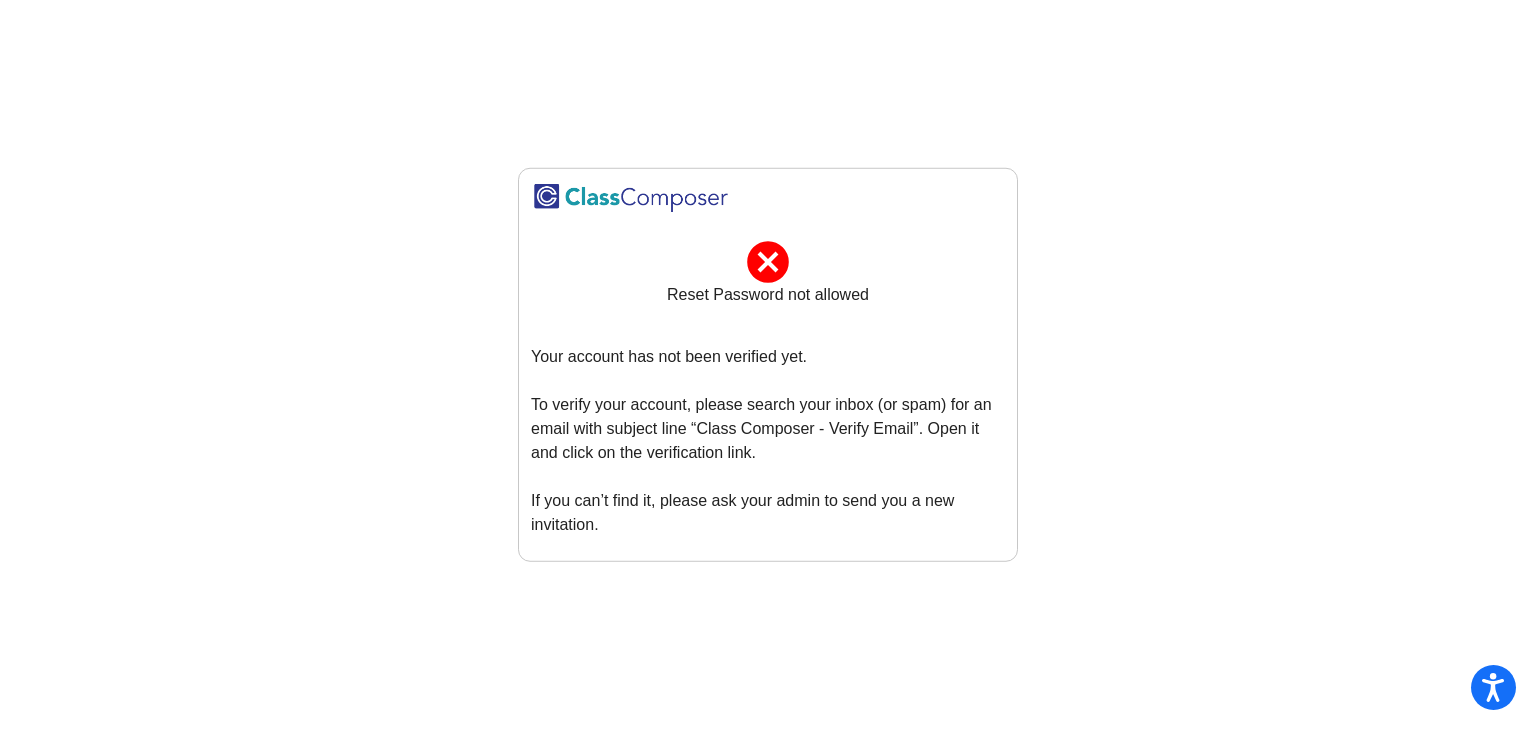 click on "cancel Reset Password not allowed Your account has not been verified yet.  To verify your account, please search your inbox (or spam) for an email with subject line “Class Composer - Verify Email”. Open it and click on the verification link.   If you can’t find it, please ask your admin to send you a new invitation." 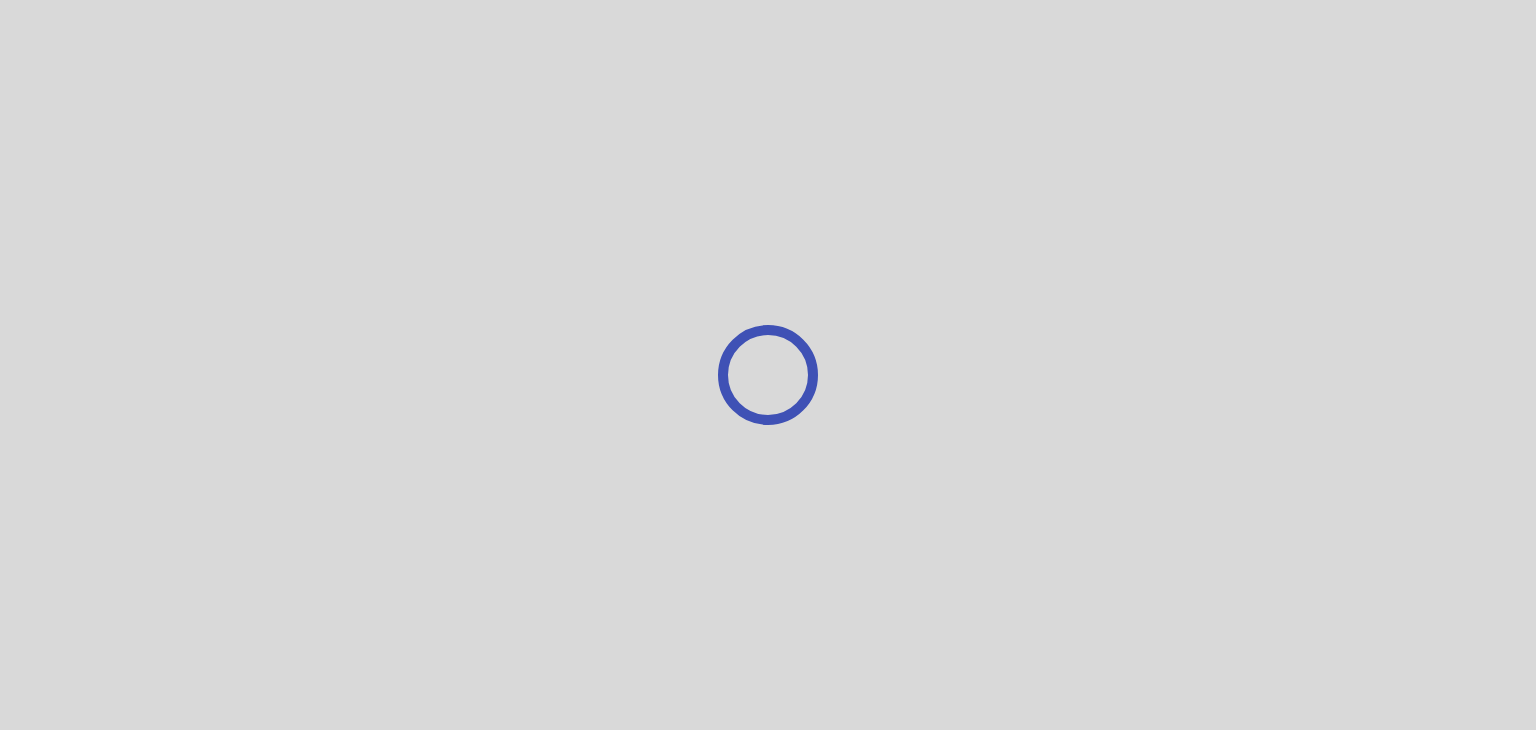 scroll, scrollTop: 0, scrollLeft: 0, axis: both 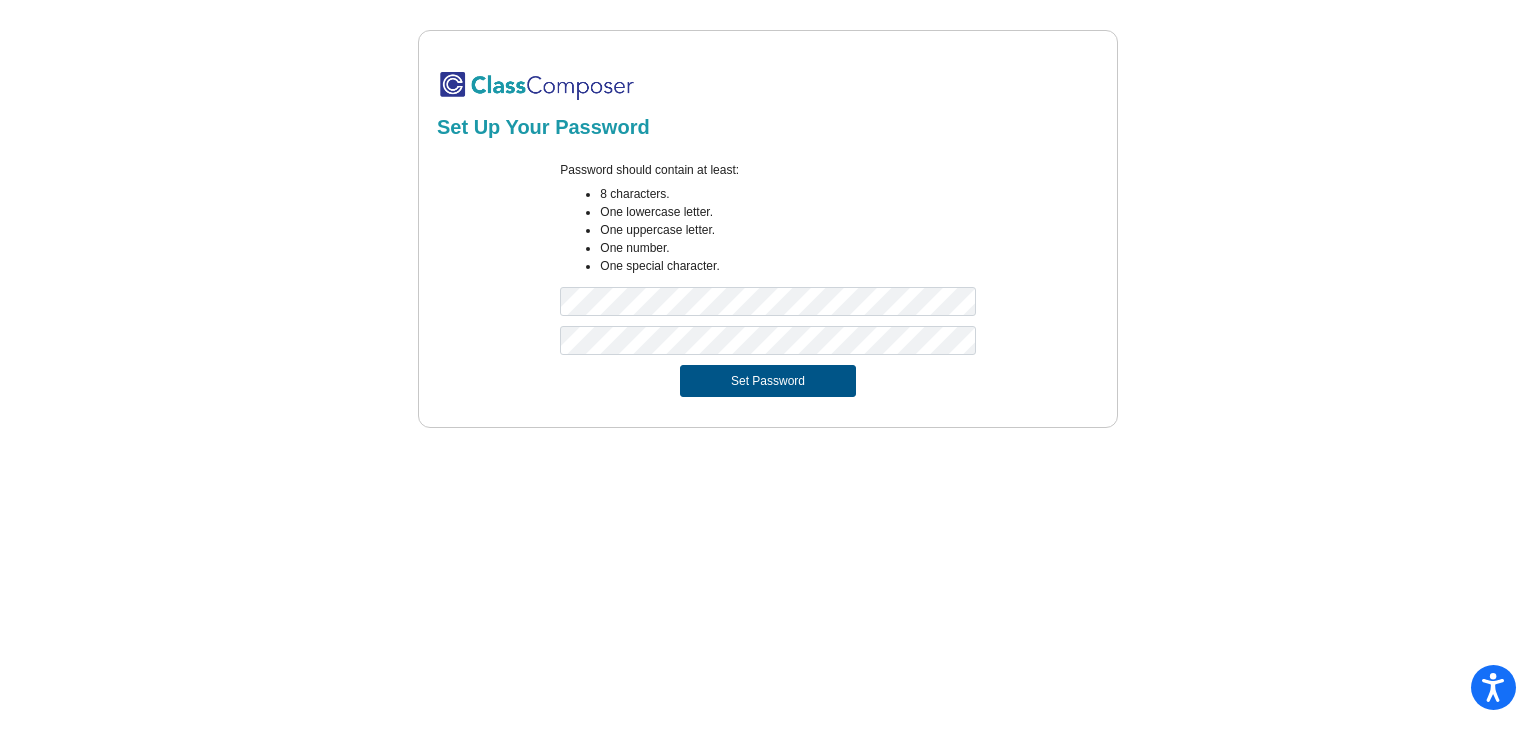 click on "Set Password" at bounding box center [768, 381] 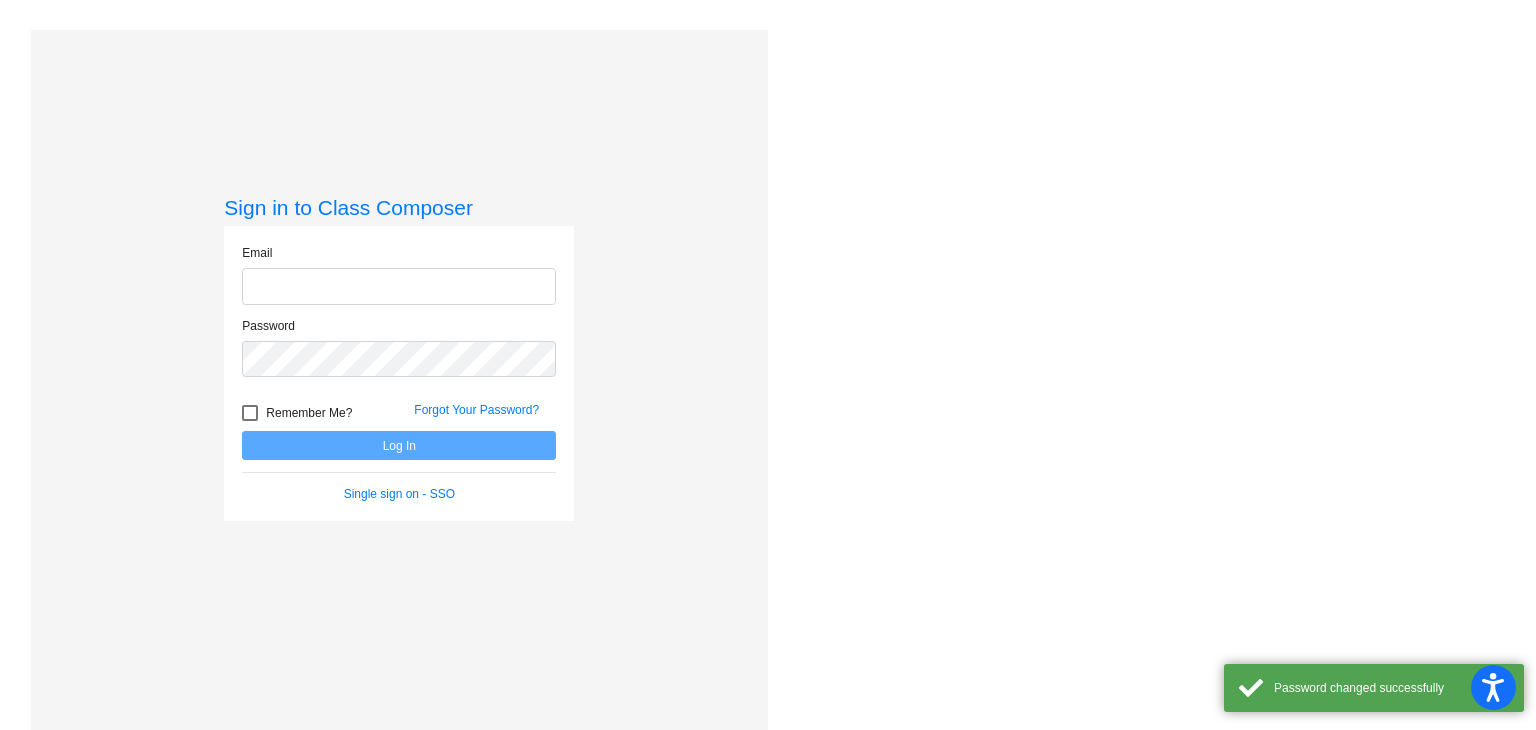 type on "[PERSON_NAME][EMAIL_ADDRESS][PERSON_NAME][DOMAIN_NAME]" 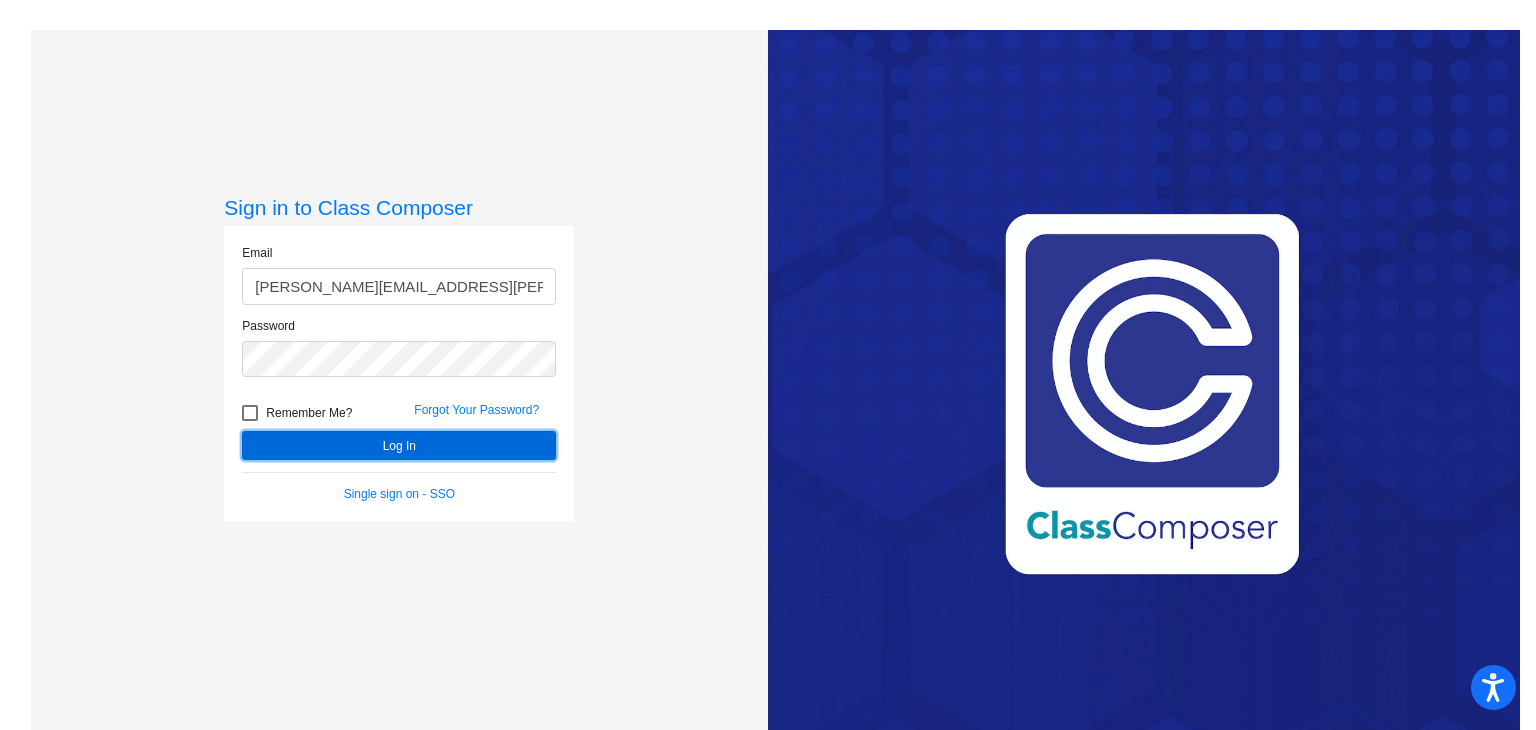 click on "Log In" 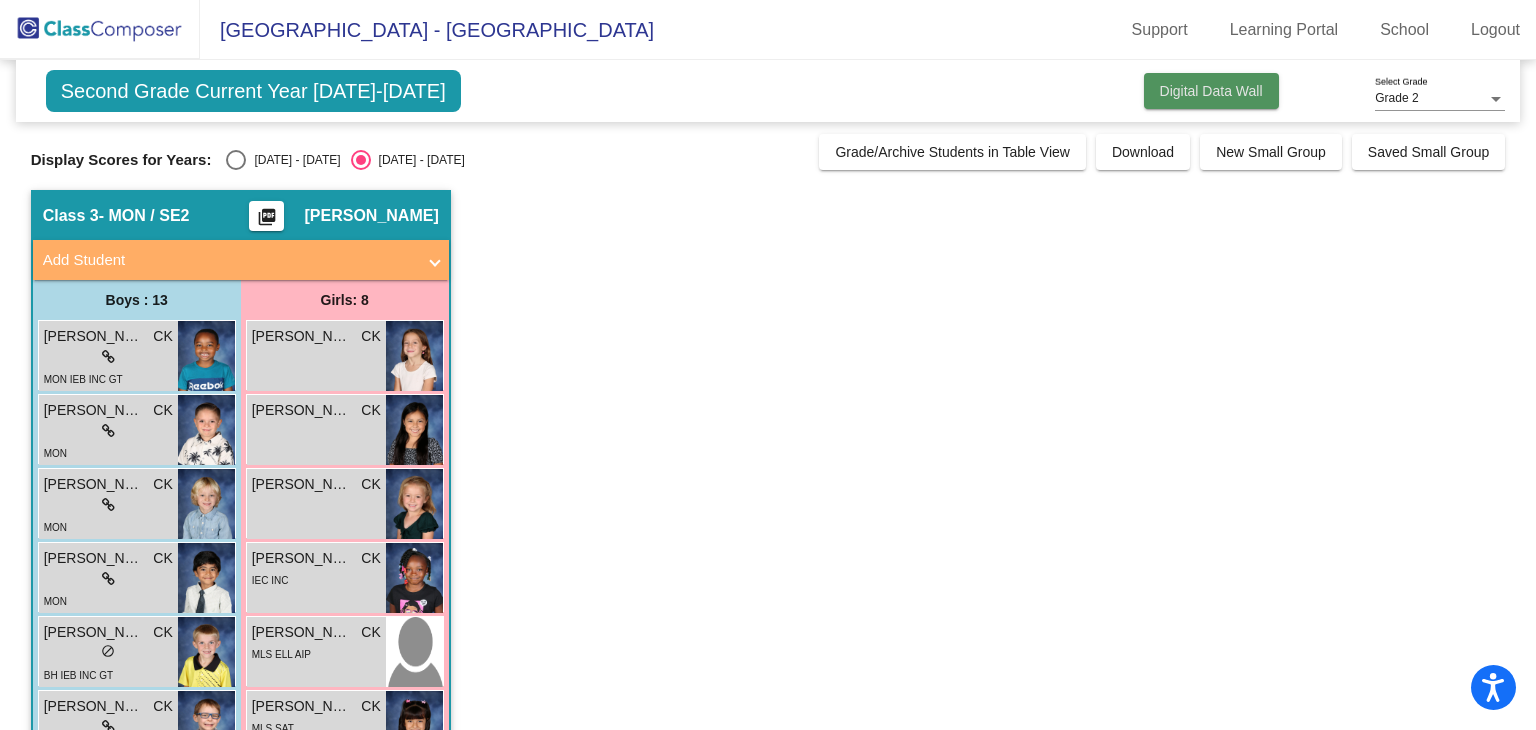 click on "Digital Data Wall" 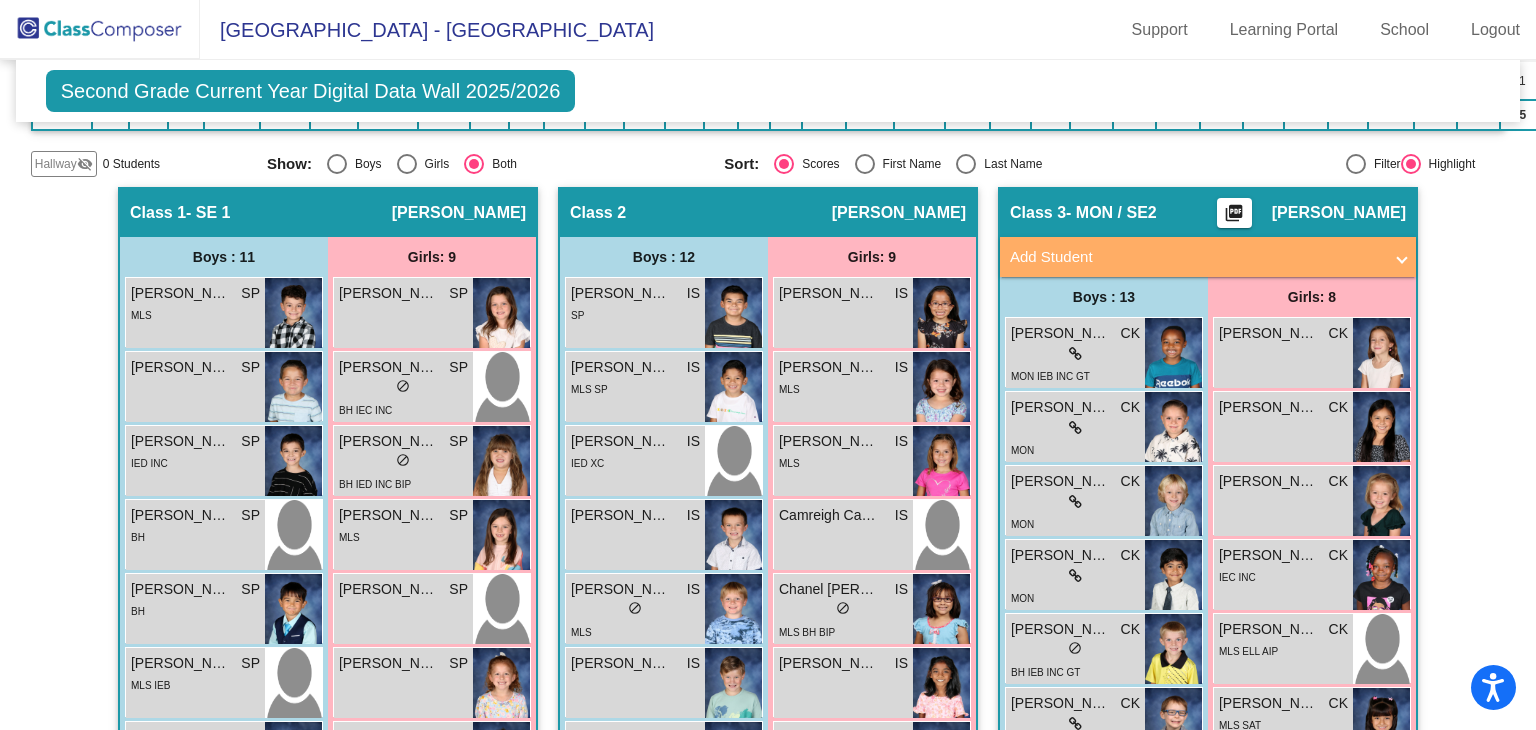 scroll, scrollTop: 500, scrollLeft: 0, axis: vertical 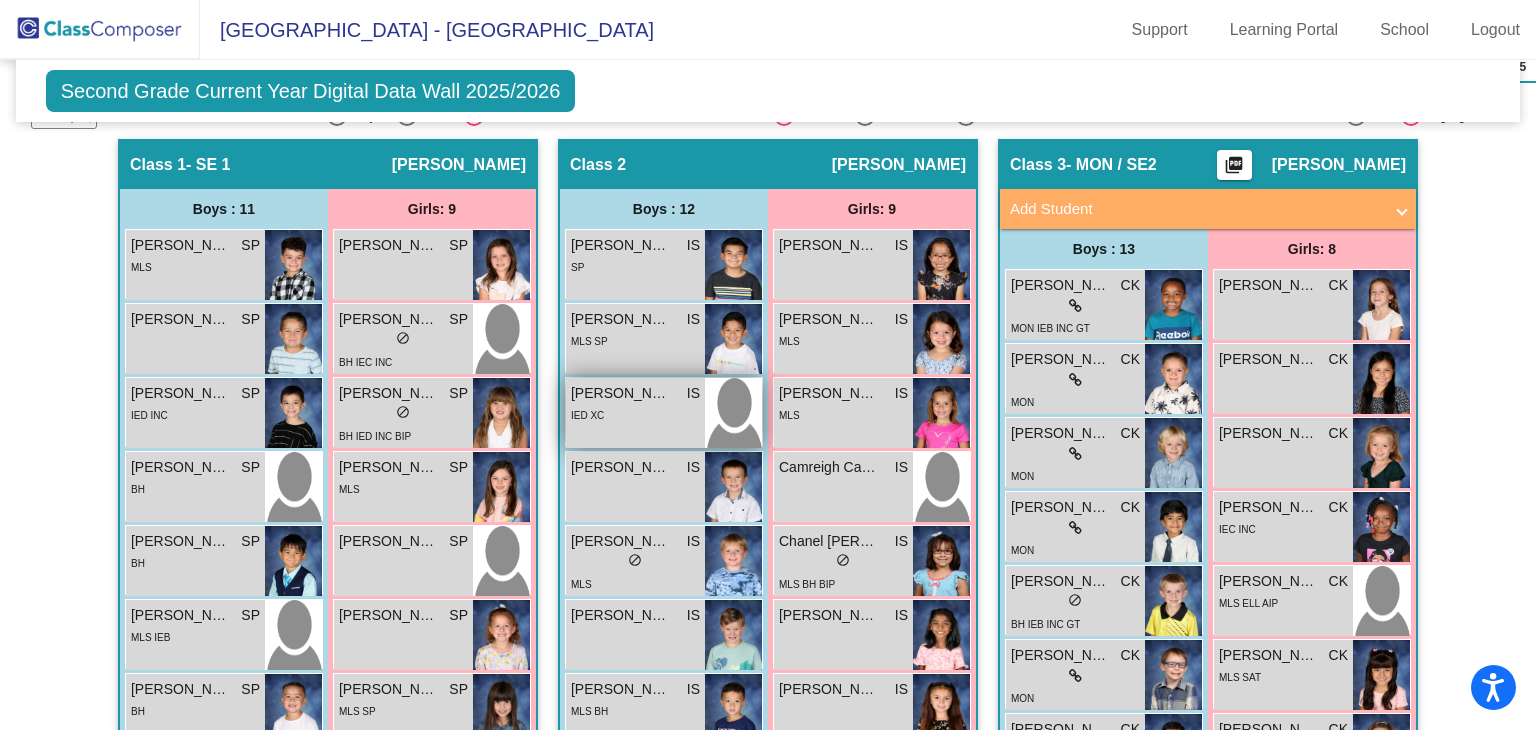 click on "IED XC" at bounding box center (635, 414) 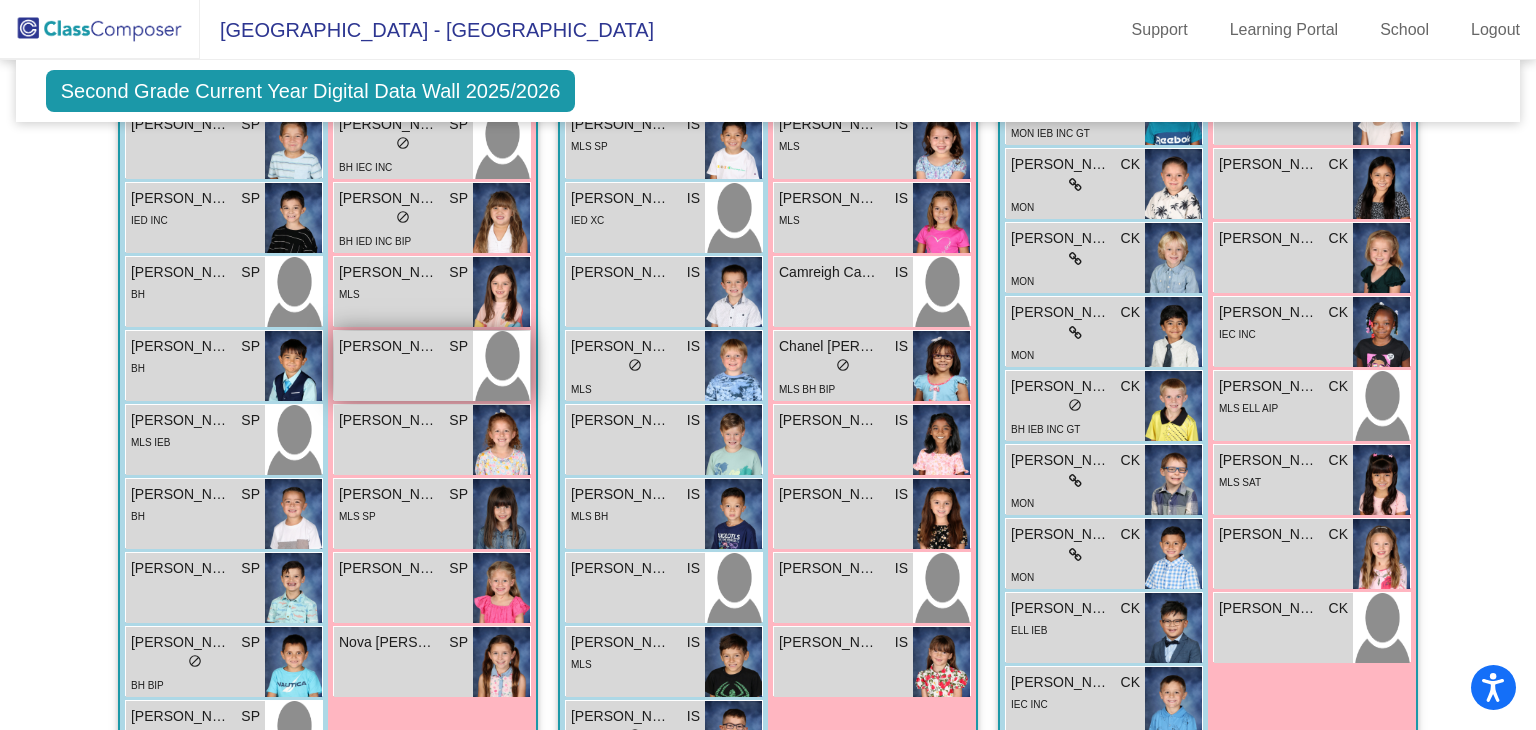 scroll, scrollTop: 700, scrollLeft: 0, axis: vertical 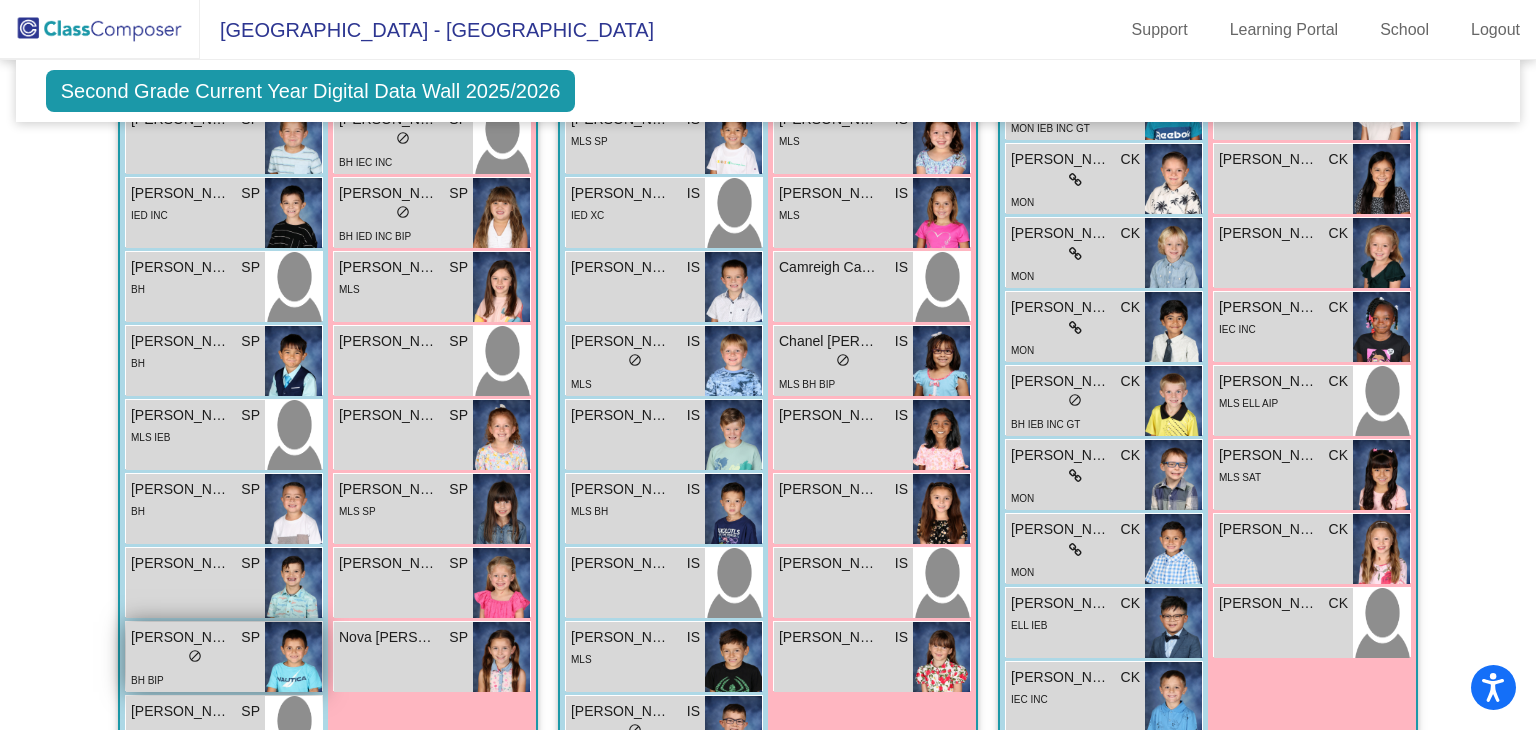 click on "[PERSON_NAME] [PERSON_NAME] lock do_not_disturb_alt BH BIP" at bounding box center (195, 657) 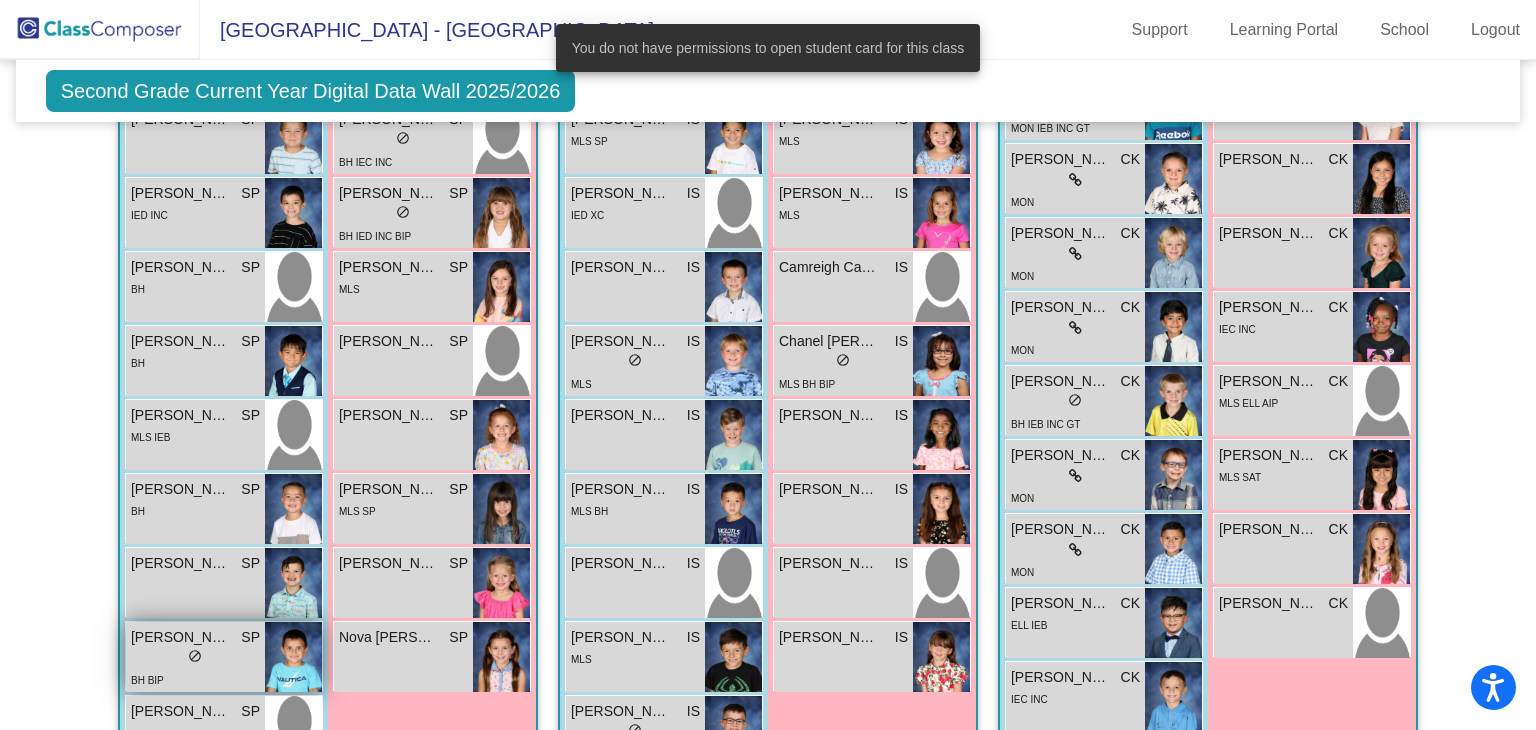 click on "[PERSON_NAME]" at bounding box center [181, 637] 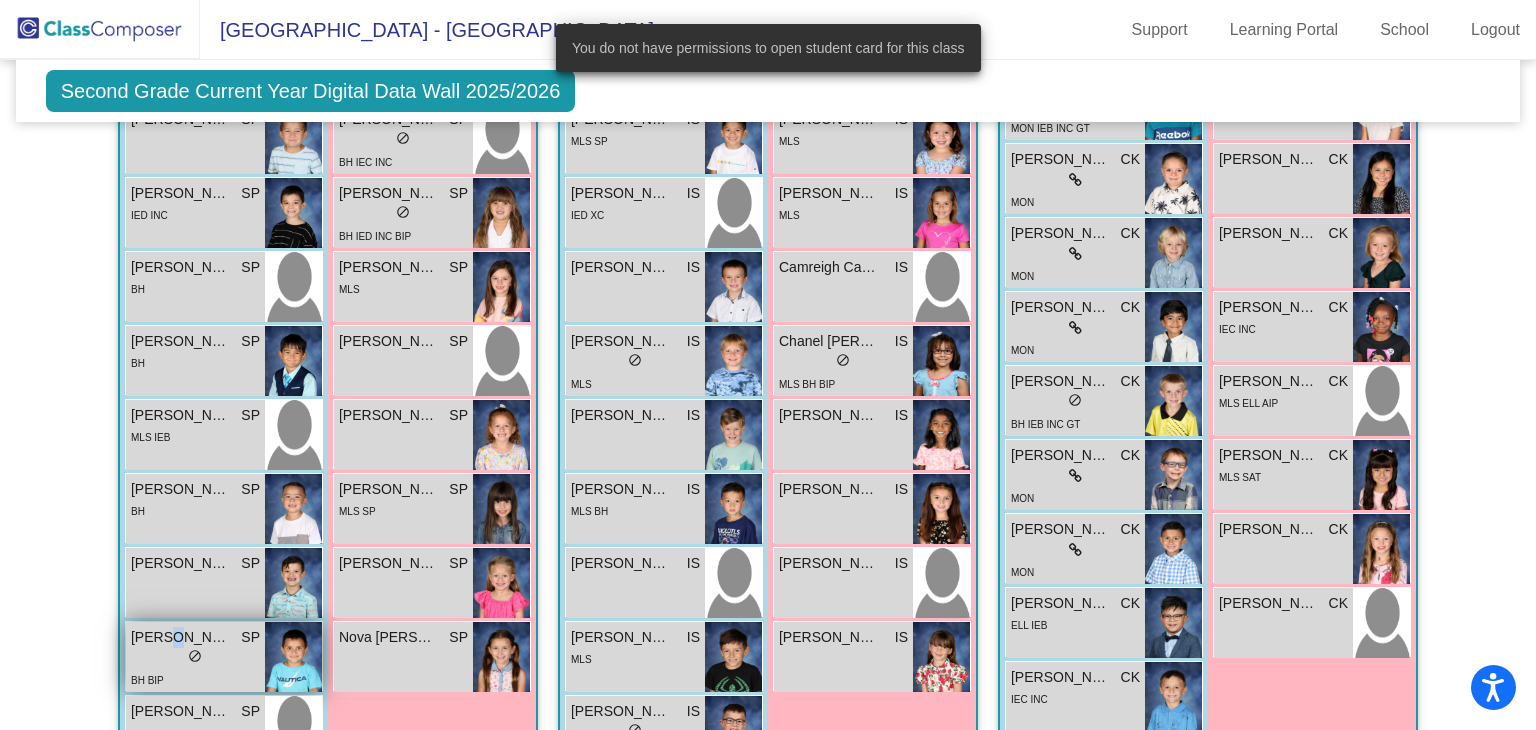 click on "[PERSON_NAME]" at bounding box center (181, 637) 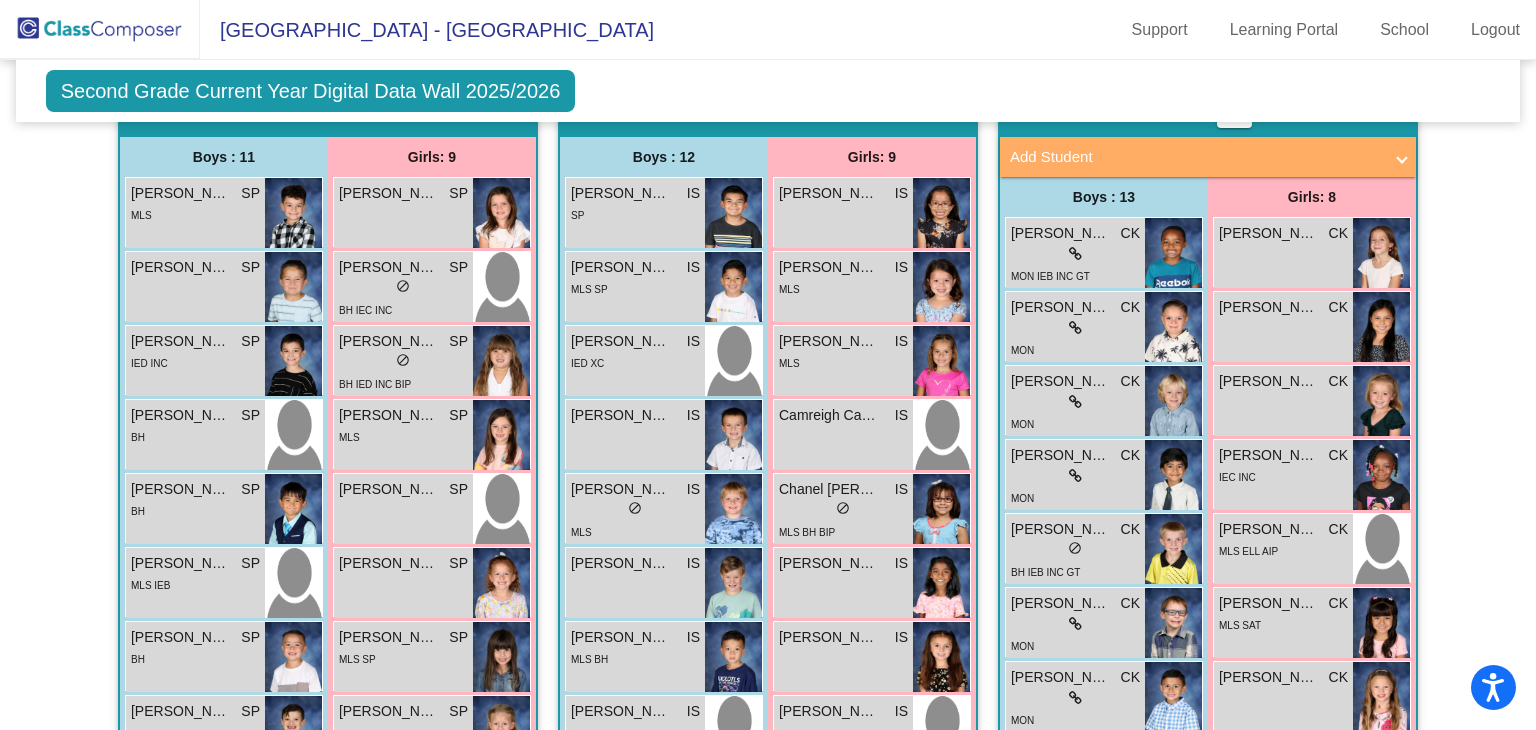 scroll, scrollTop: 500, scrollLeft: 0, axis: vertical 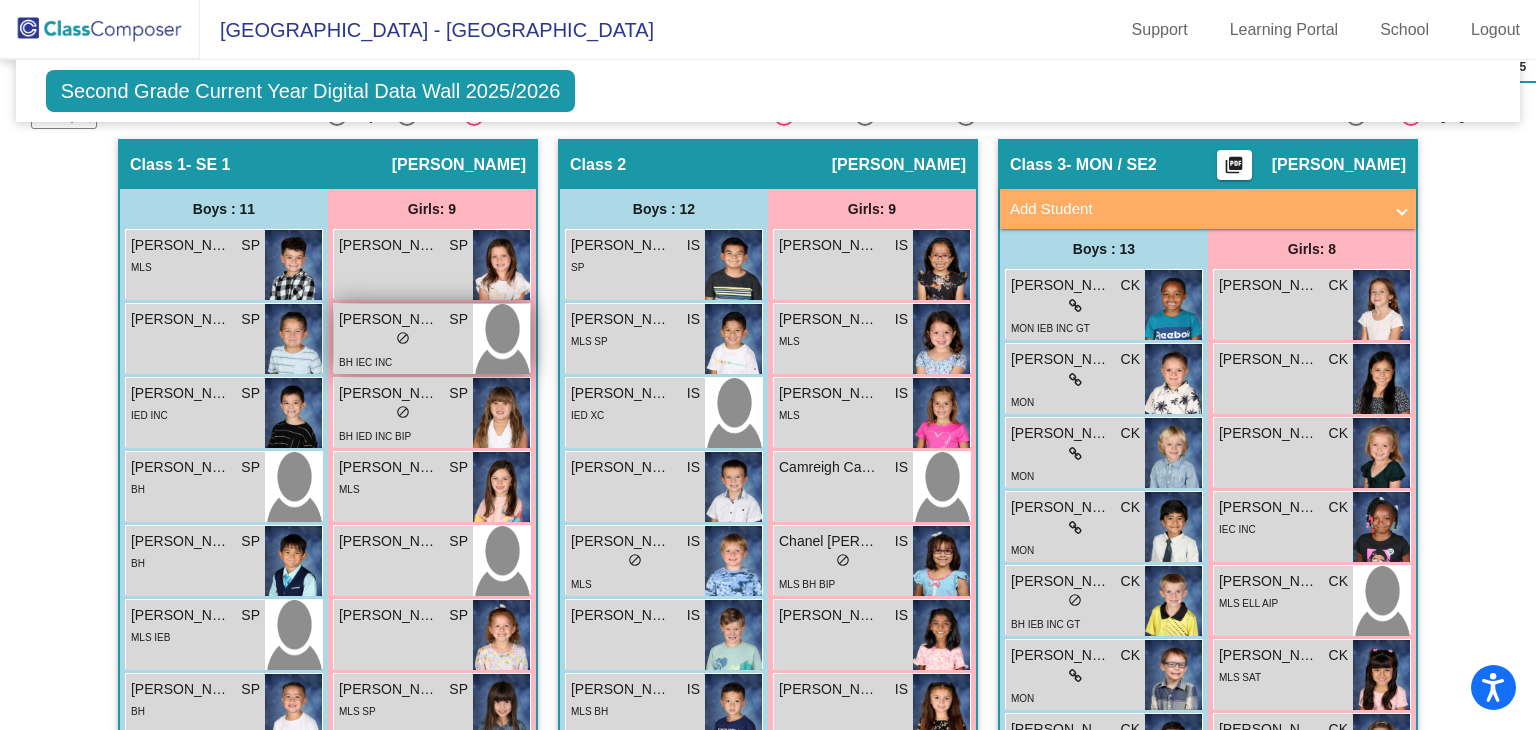 click on "[PERSON_NAME]" at bounding box center (389, 319) 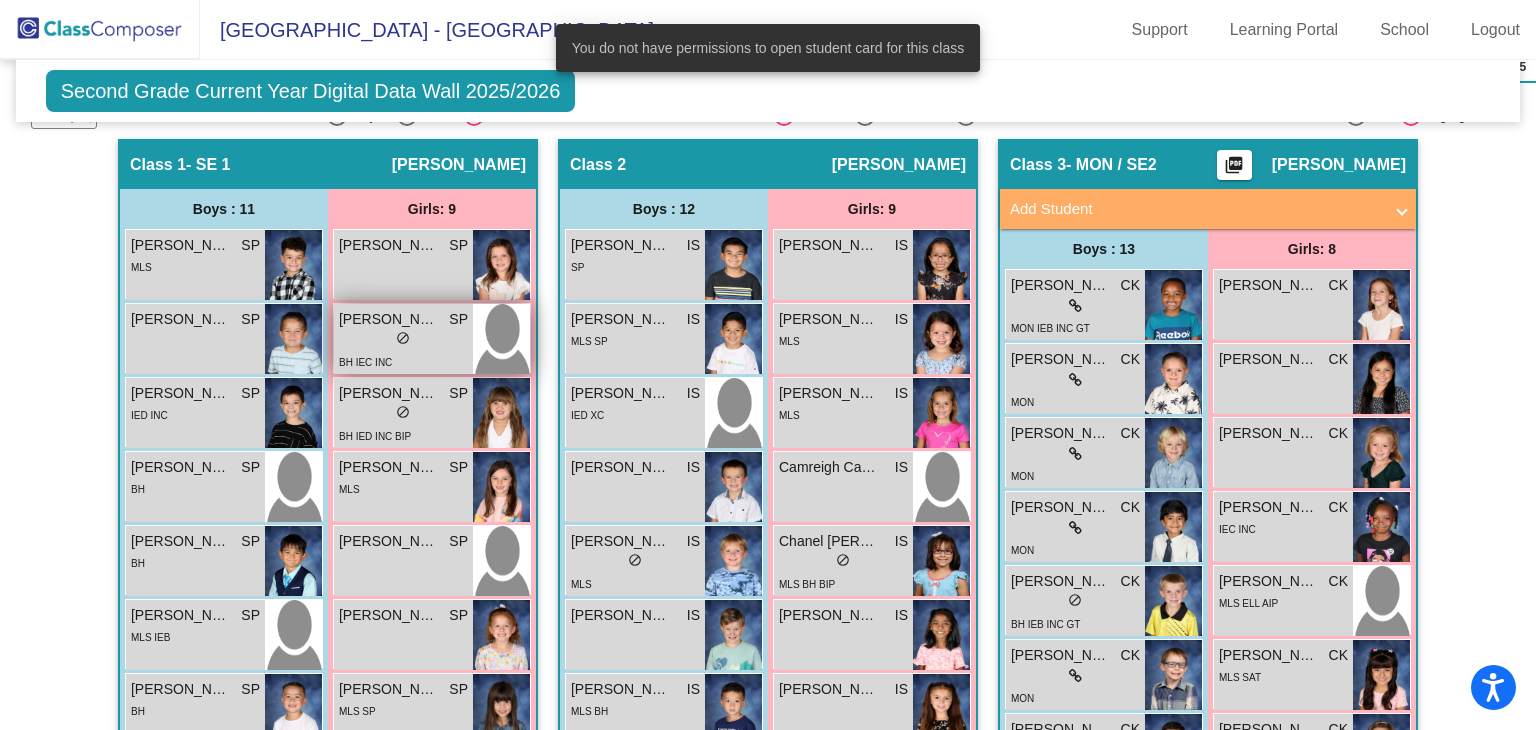 click at bounding box center (501, 339) 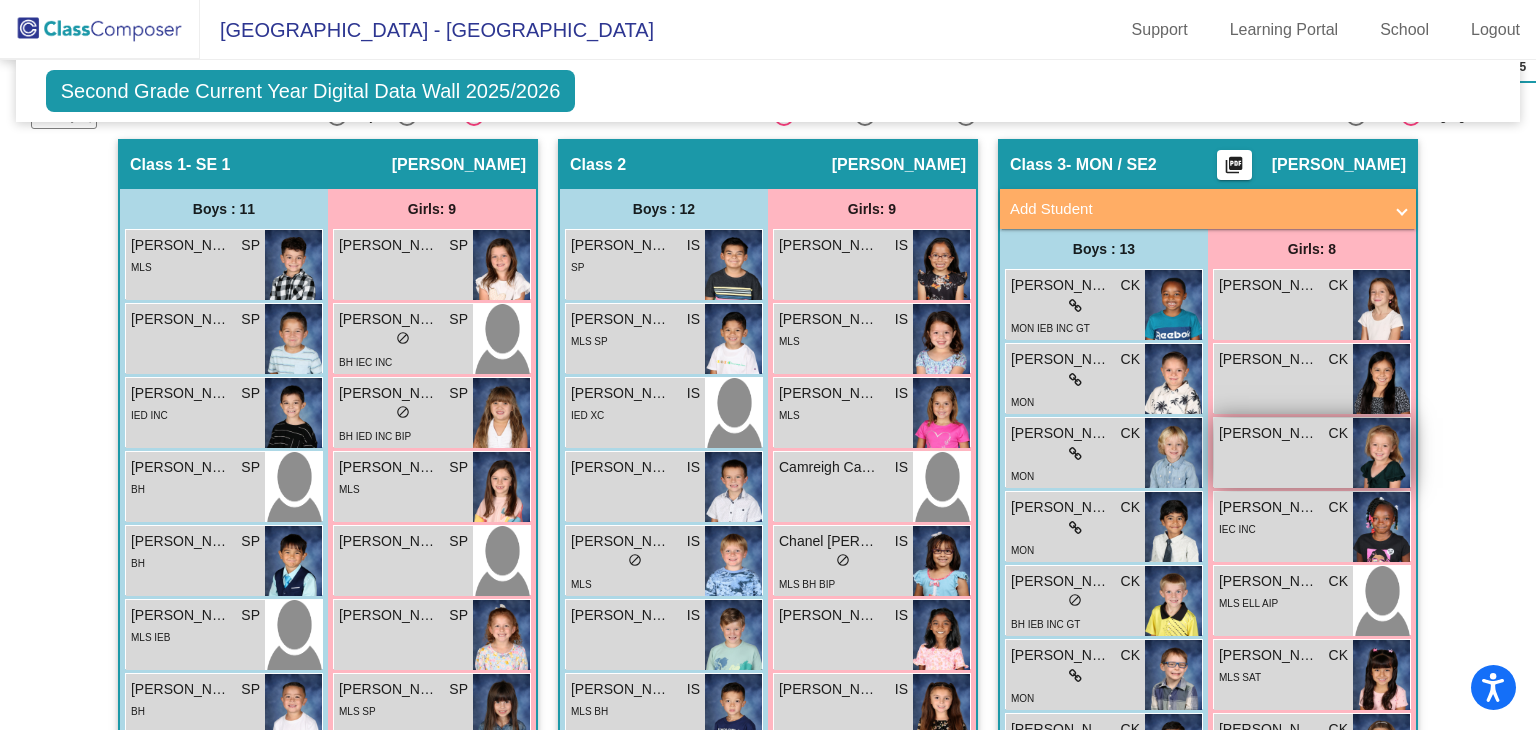 click at bounding box center [1381, 453] 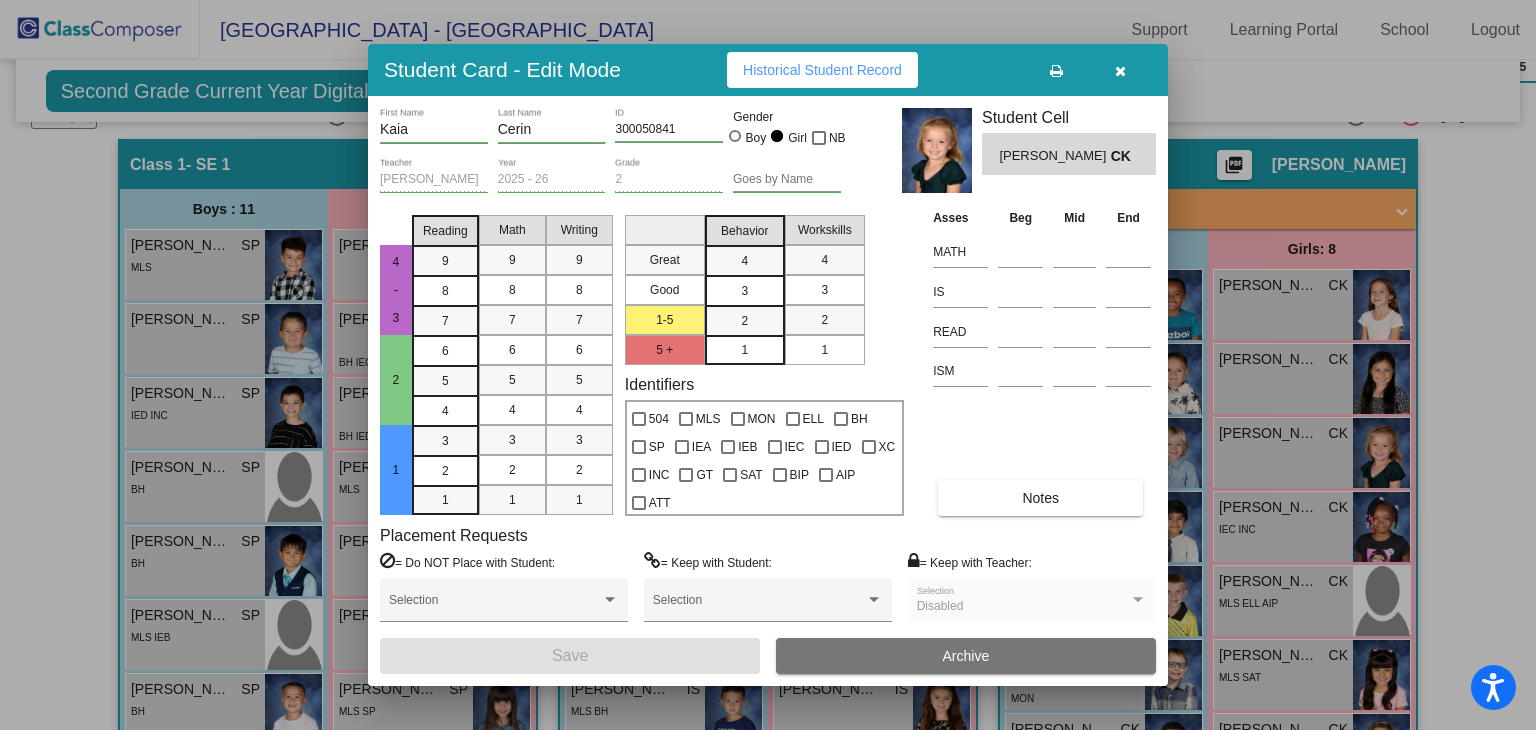 click at bounding box center [1120, 70] 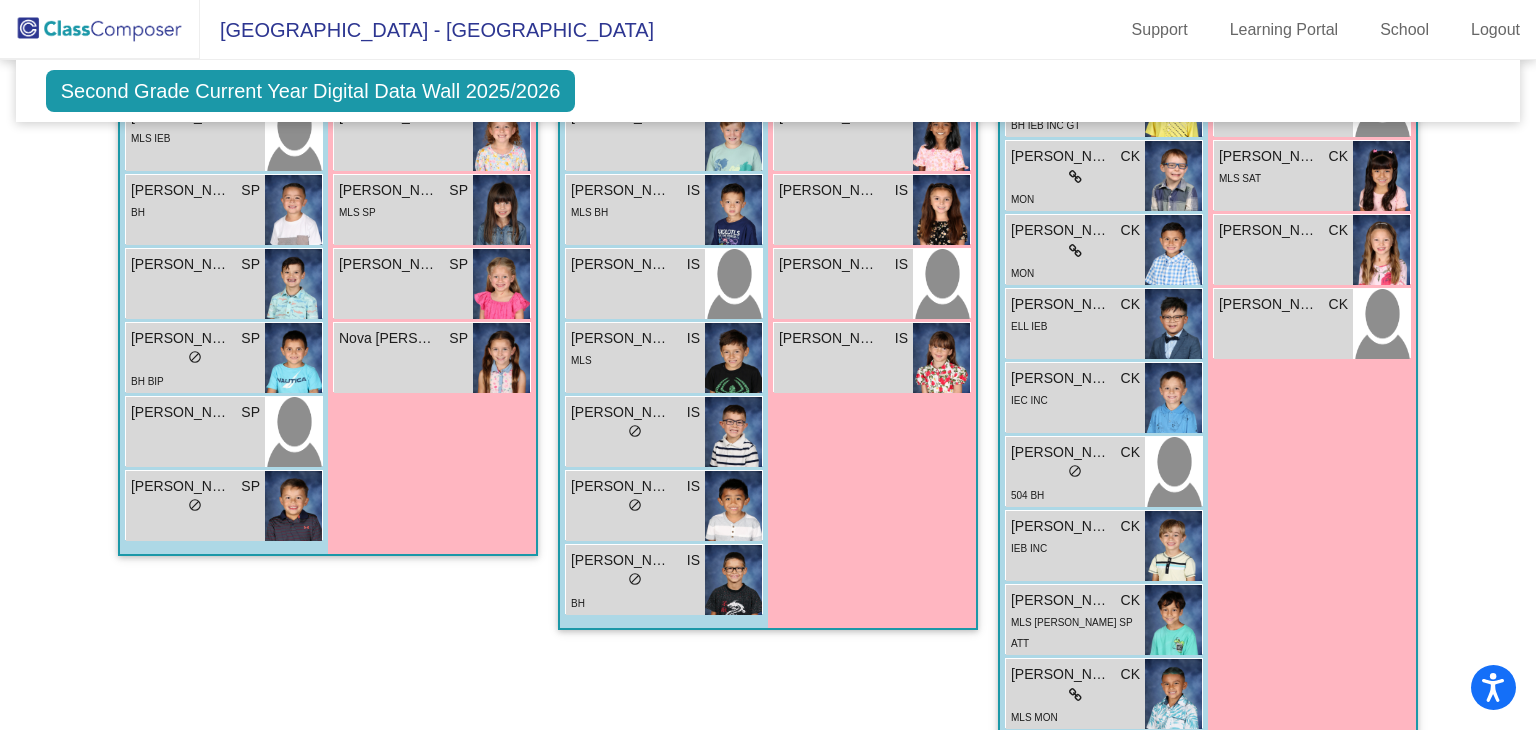 scroll, scrollTop: 1000, scrollLeft: 0, axis: vertical 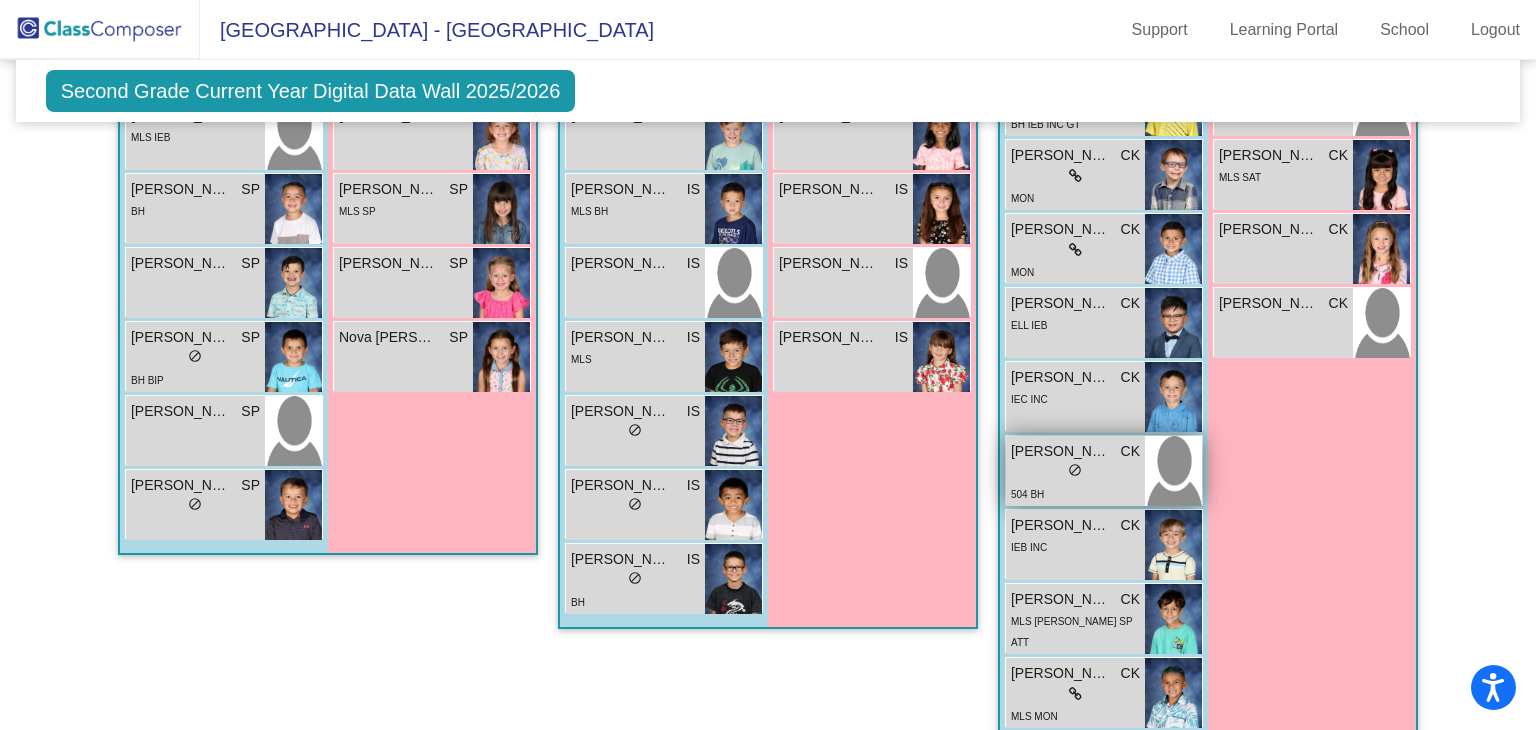 click on "do_not_disturb_alt" at bounding box center (1075, 470) 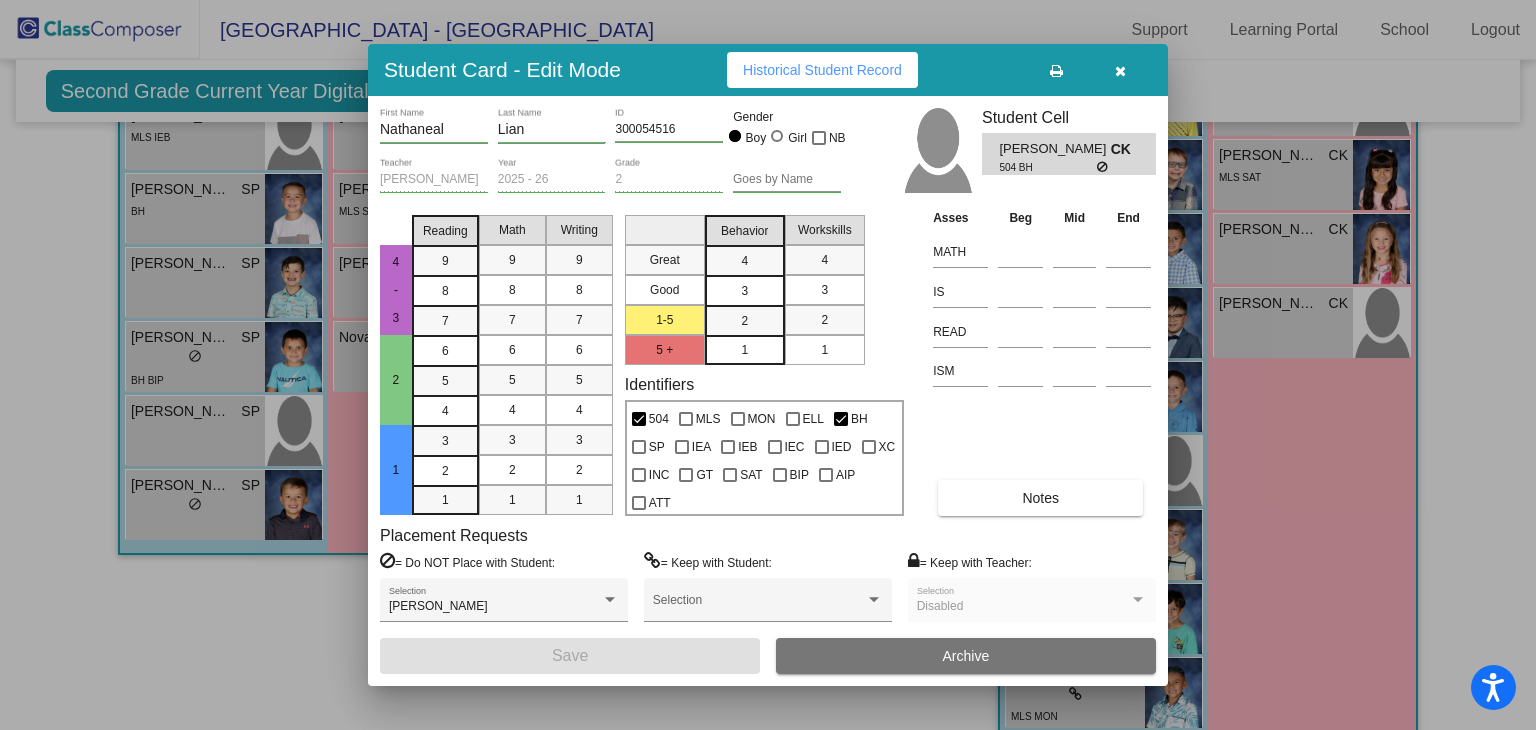 click at bounding box center (1120, 70) 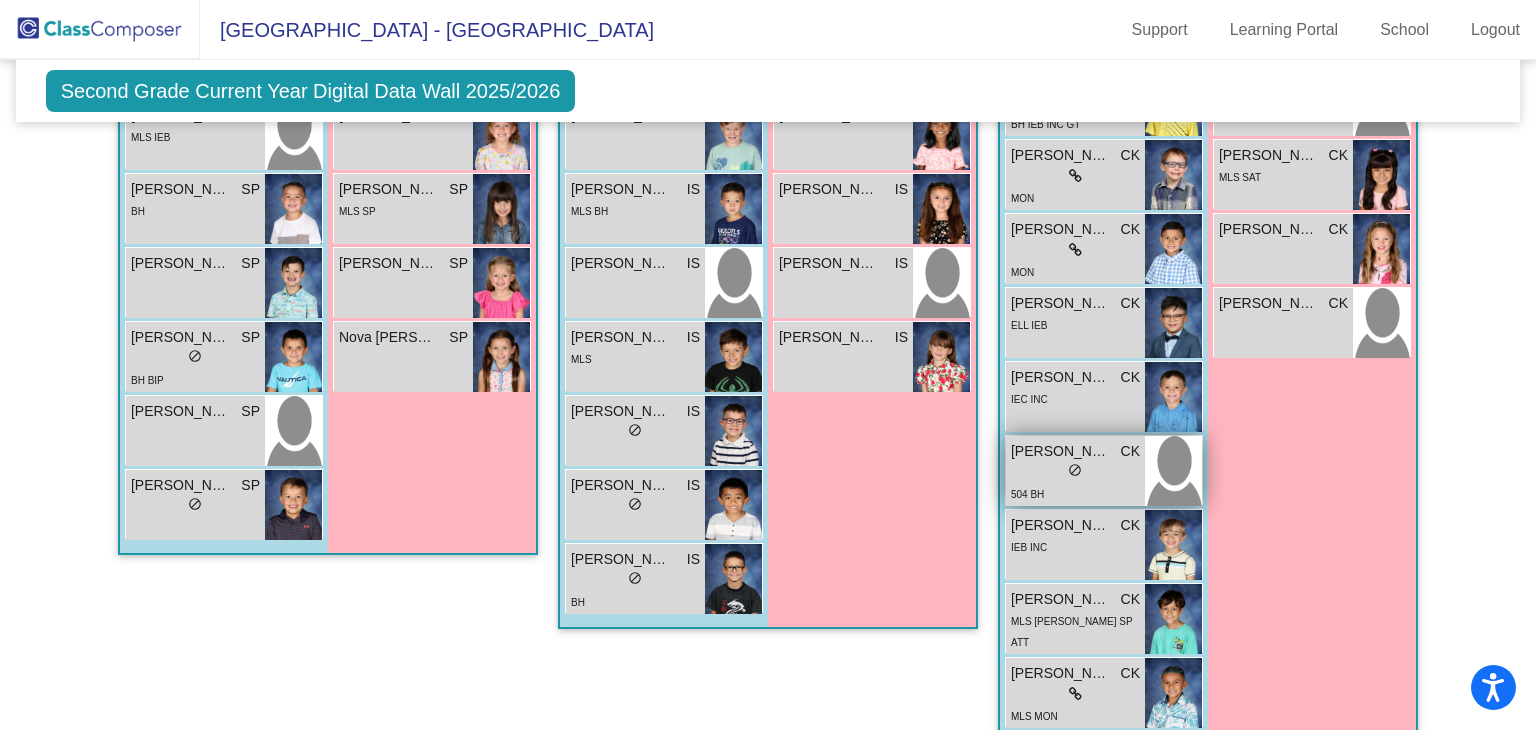 click at bounding box center [1173, 471] 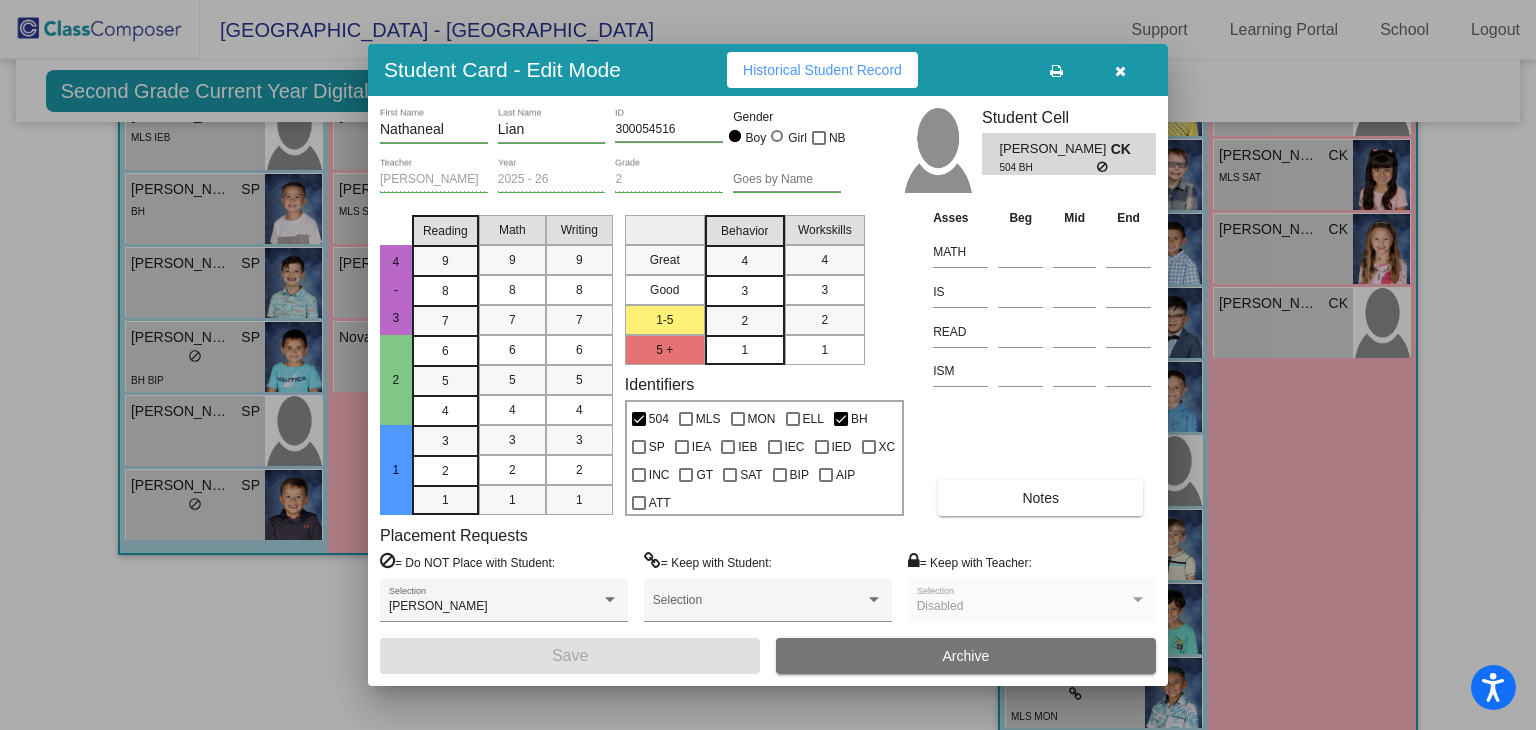 click at bounding box center [1120, 71] 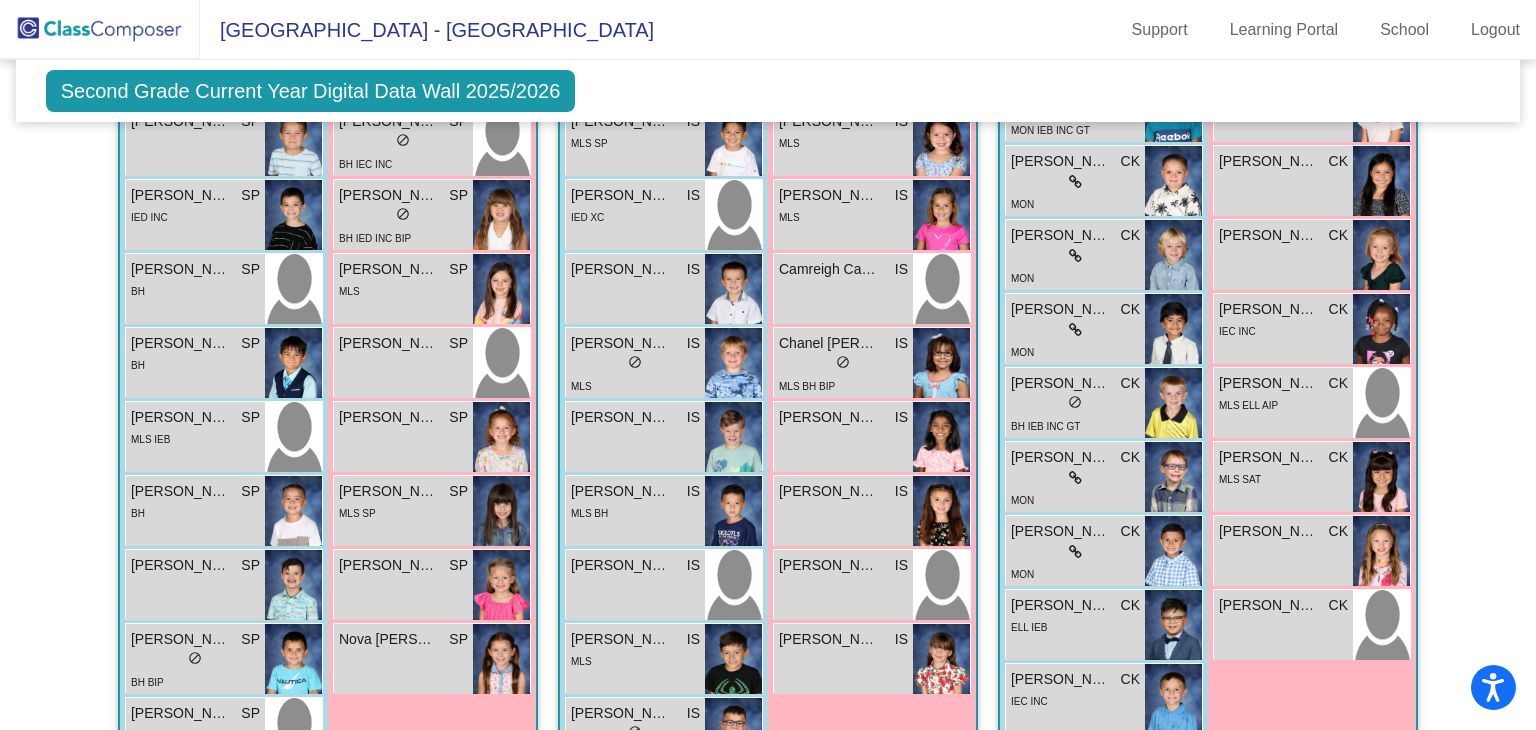 scroll, scrollTop: 600, scrollLeft: 0, axis: vertical 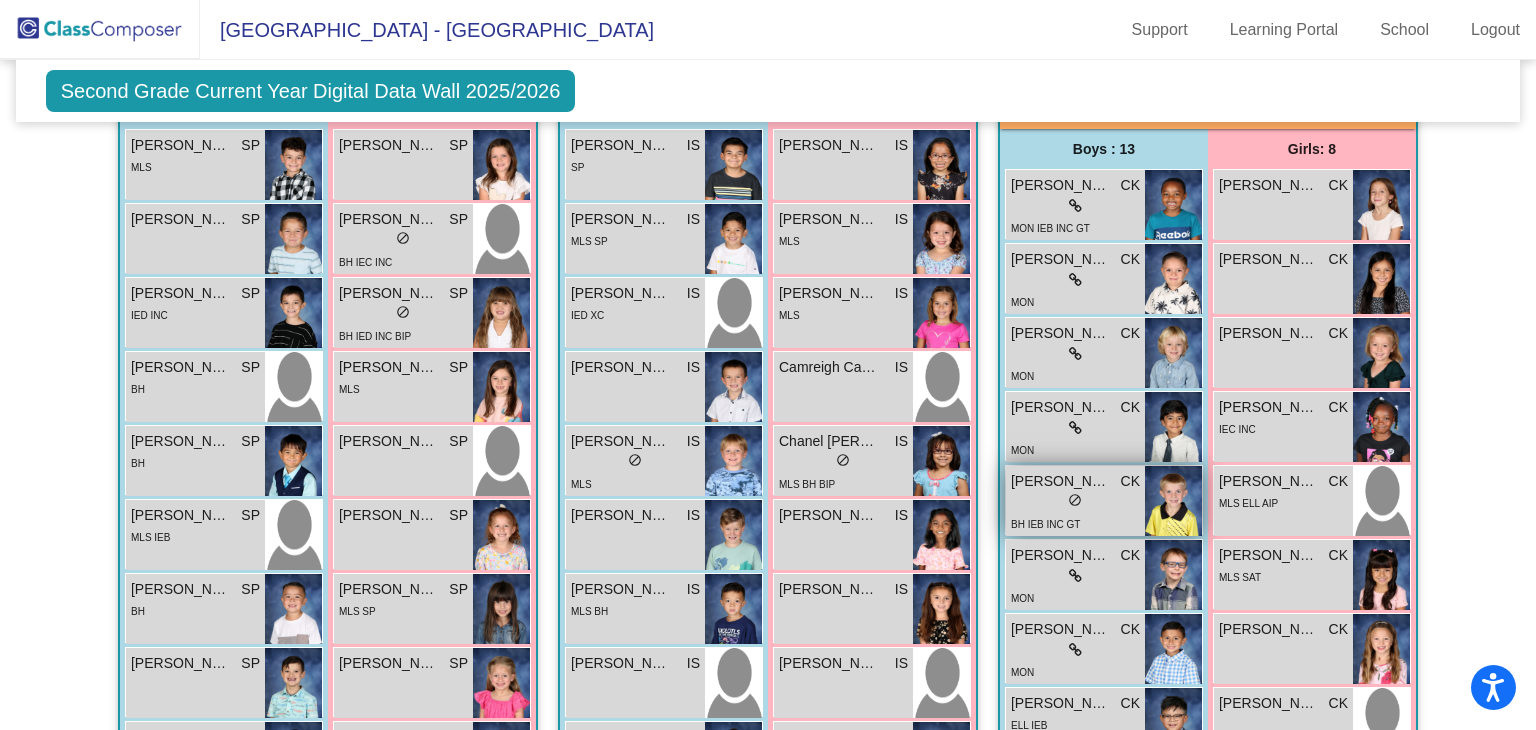 click on "[PERSON_NAME]" at bounding box center [1061, 481] 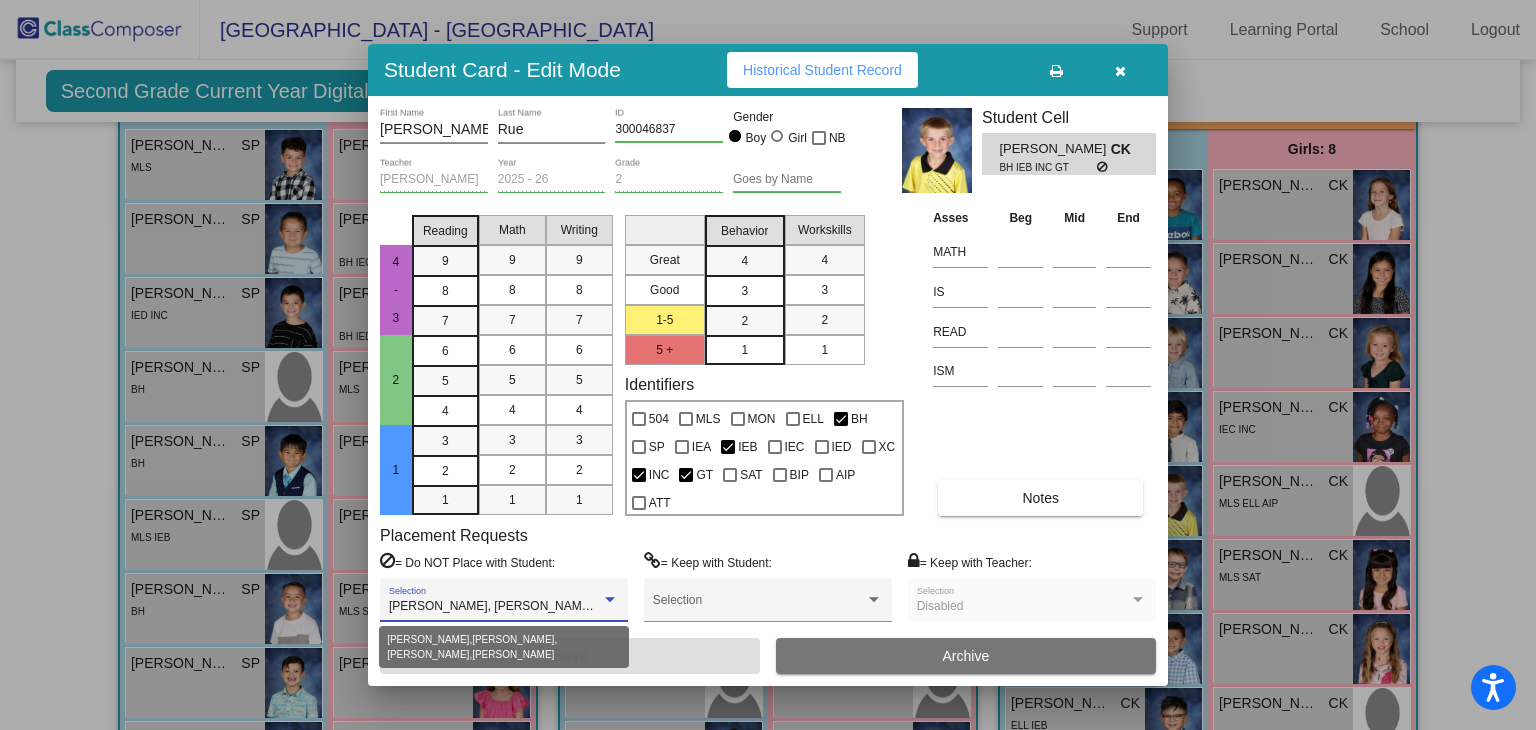 click at bounding box center [610, 599] 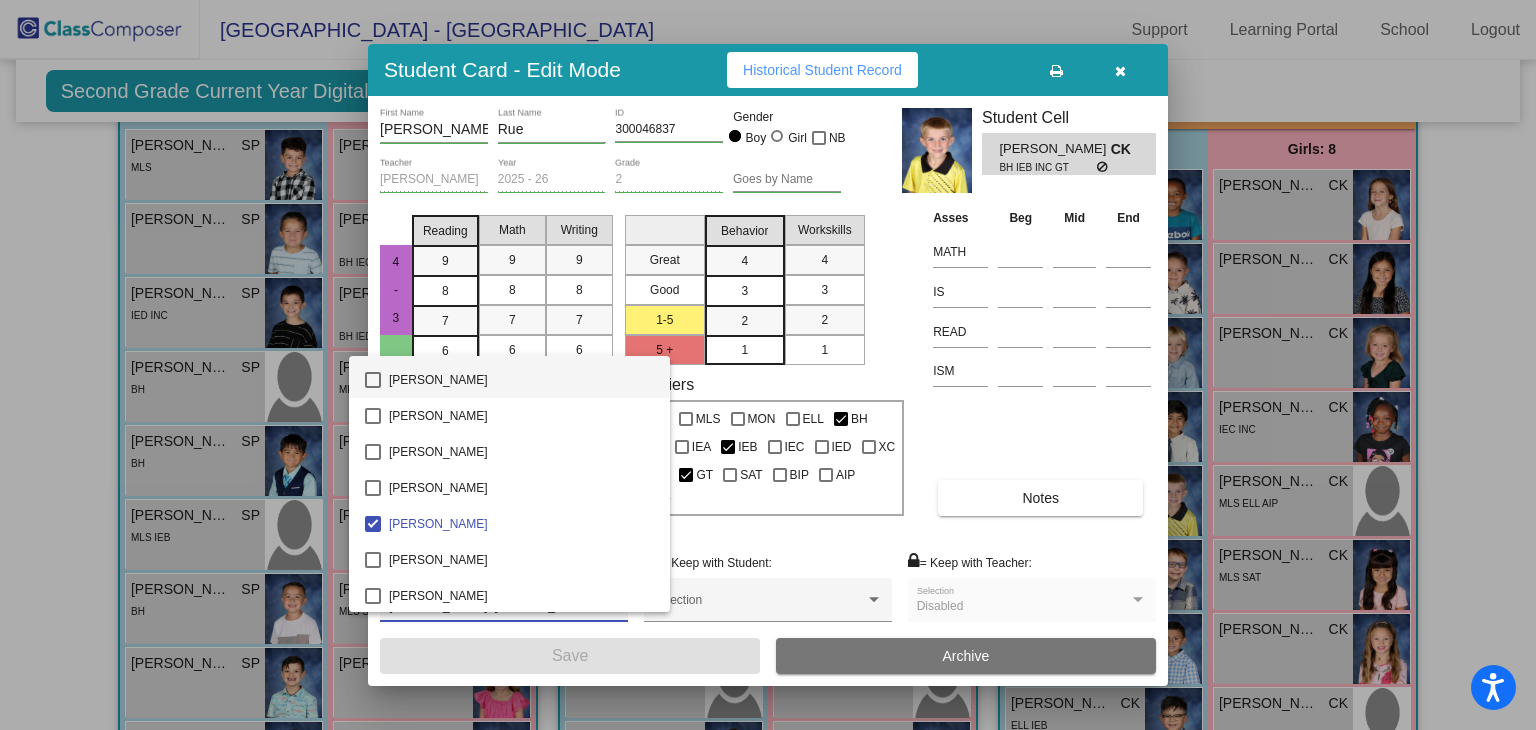 scroll, scrollTop: 200, scrollLeft: 0, axis: vertical 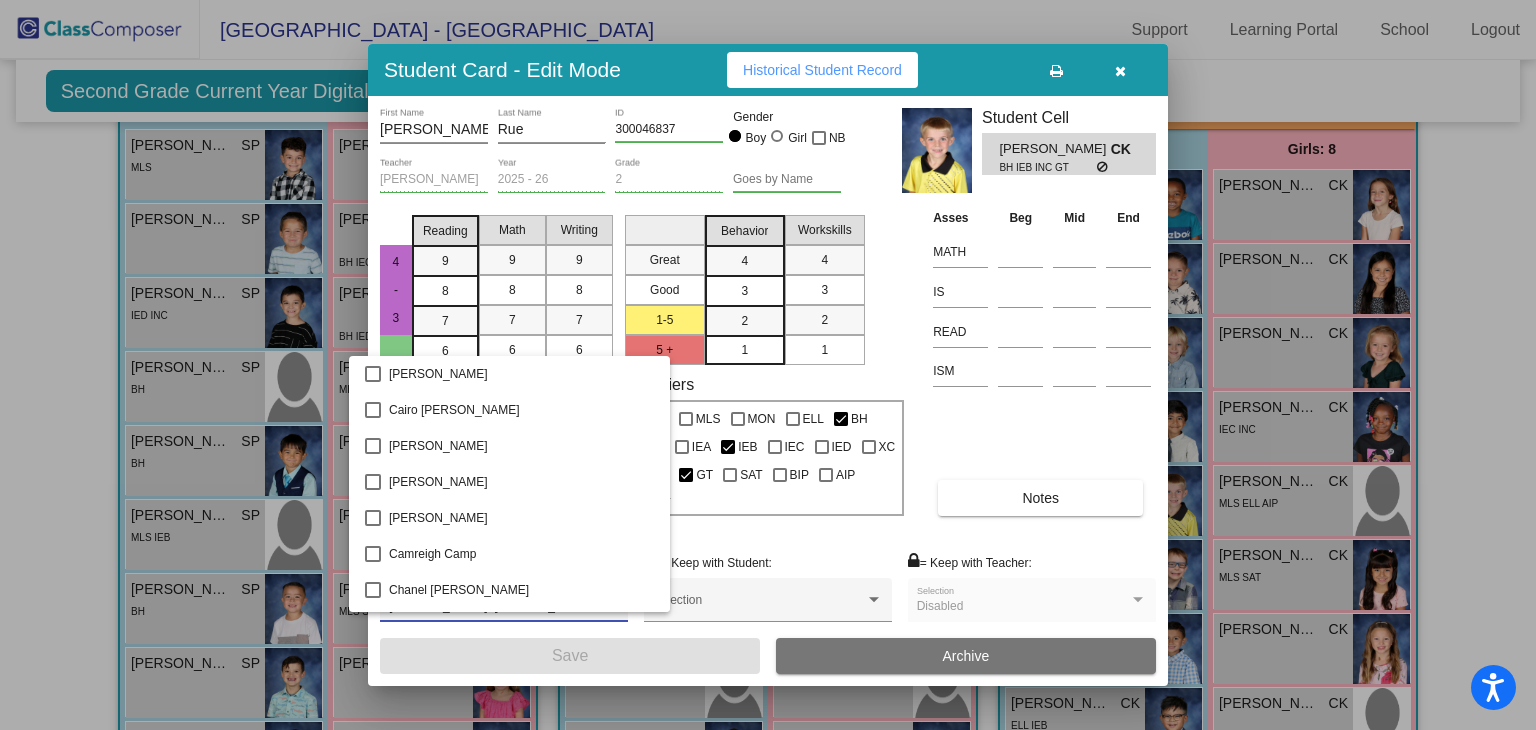 click at bounding box center [768, 365] 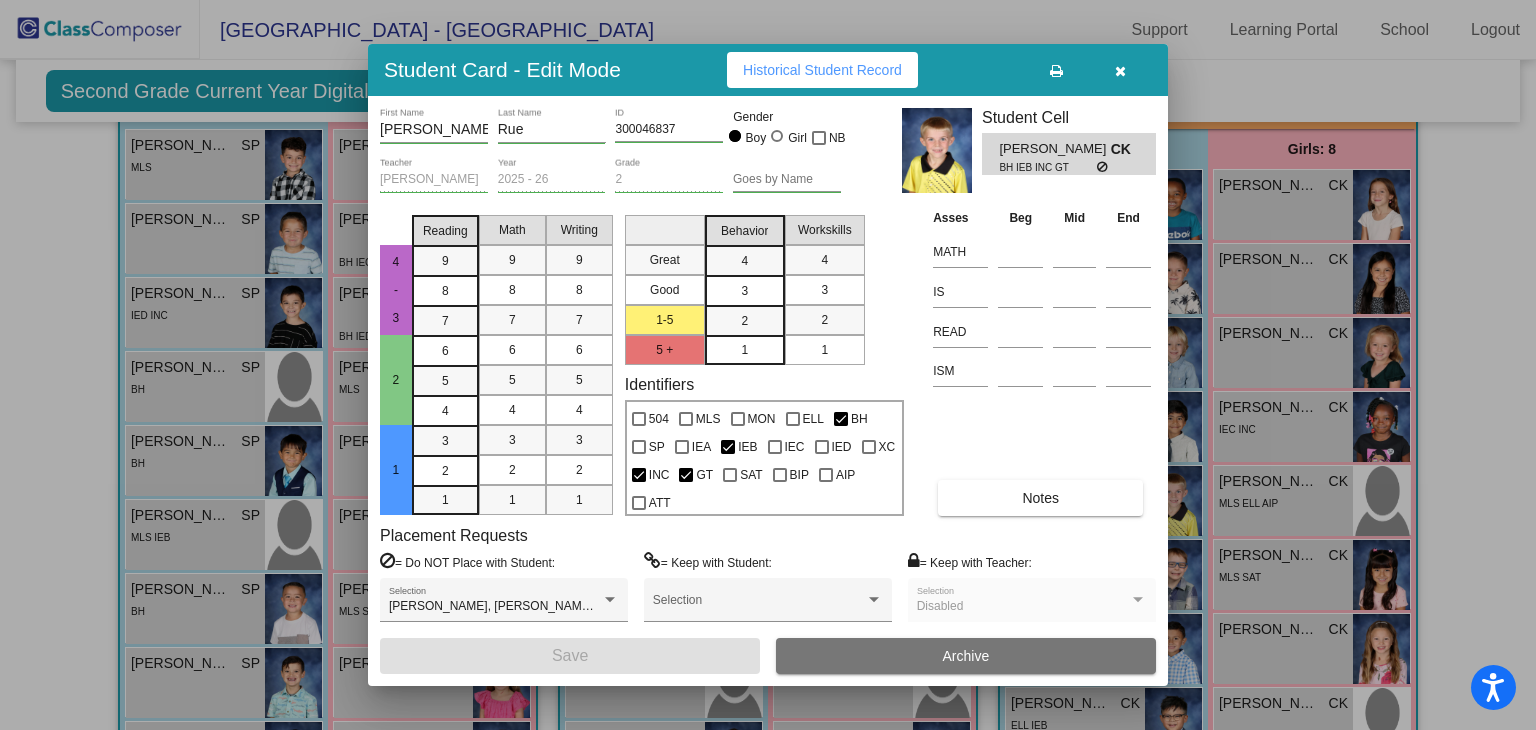 click at bounding box center [1120, 70] 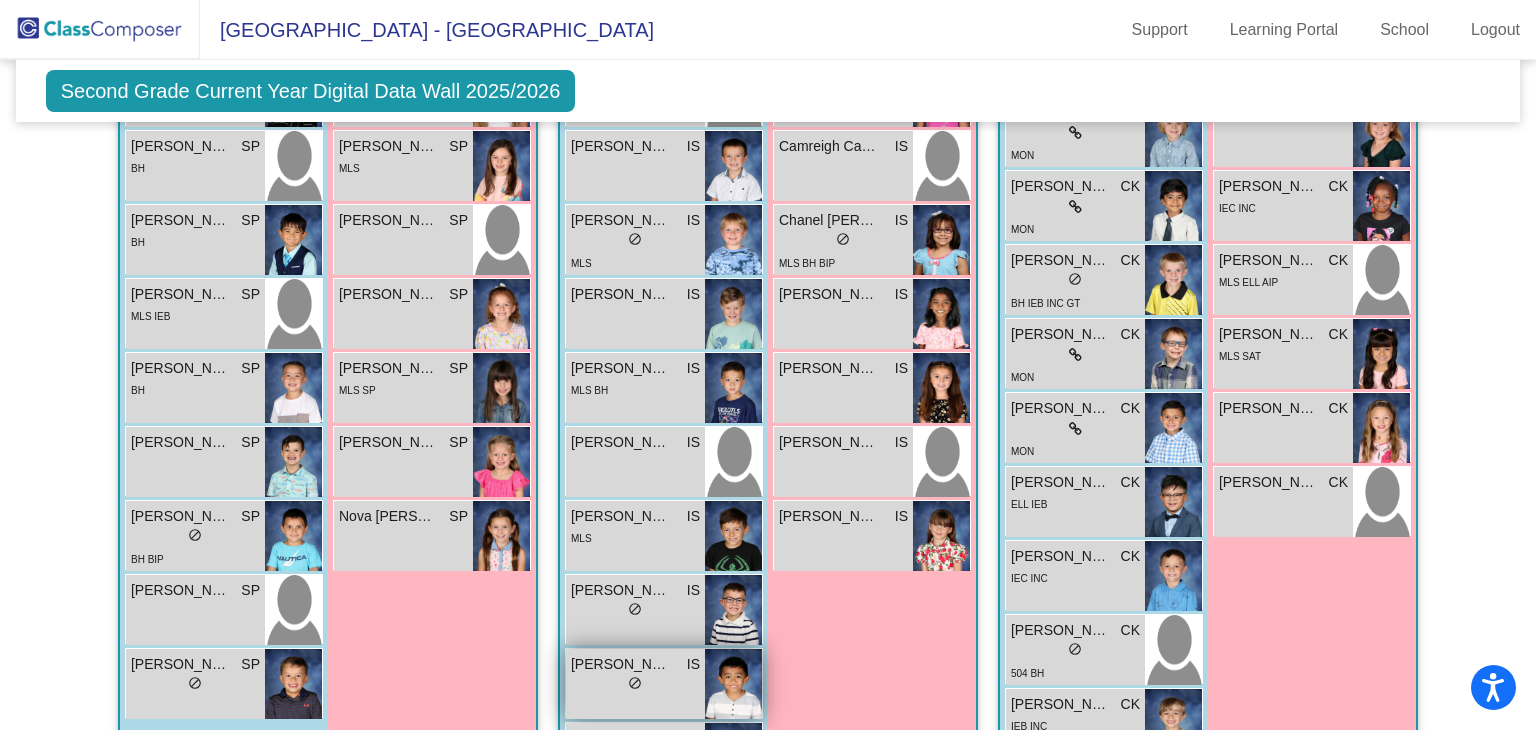 scroll, scrollTop: 800, scrollLeft: 0, axis: vertical 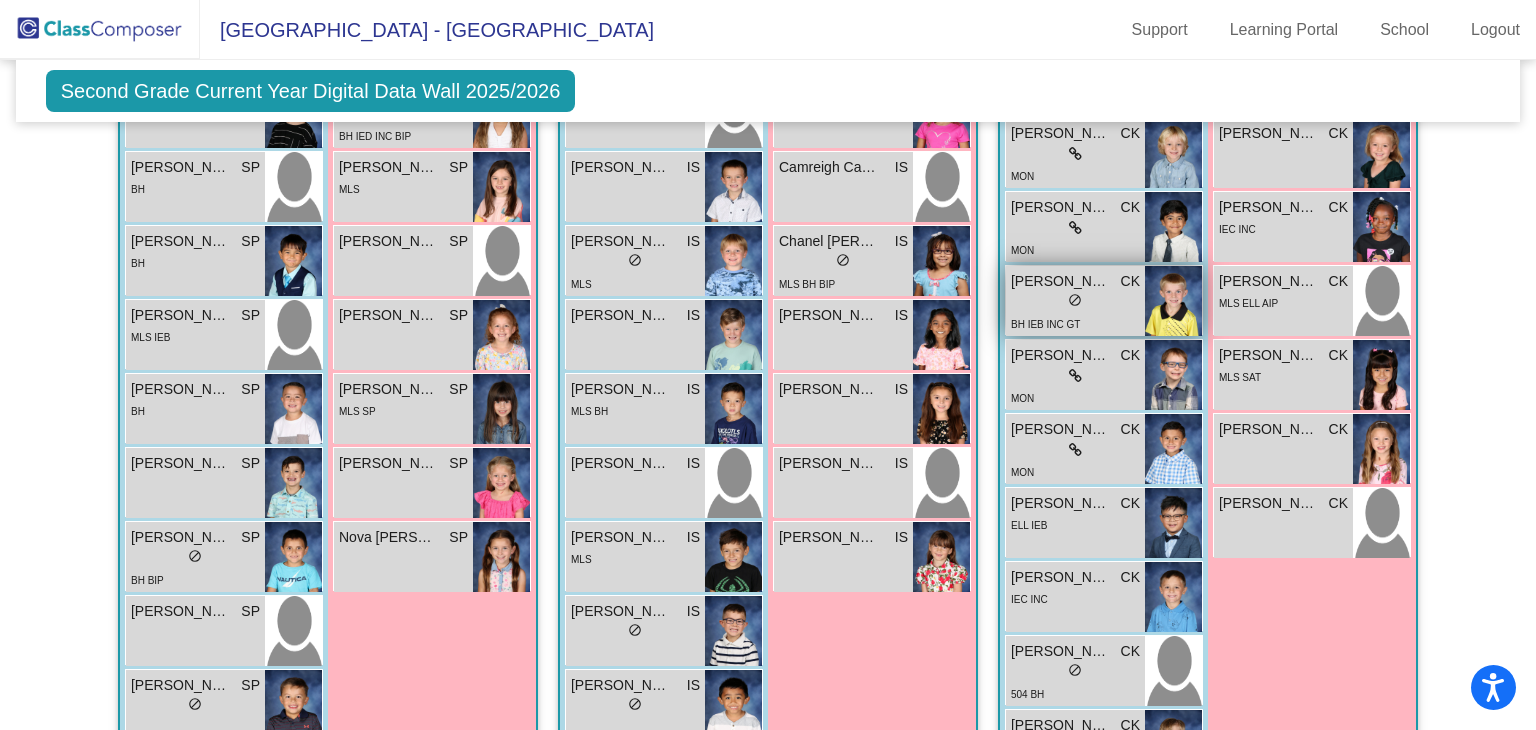 click on "lock do_not_disturb_alt" at bounding box center (1075, 302) 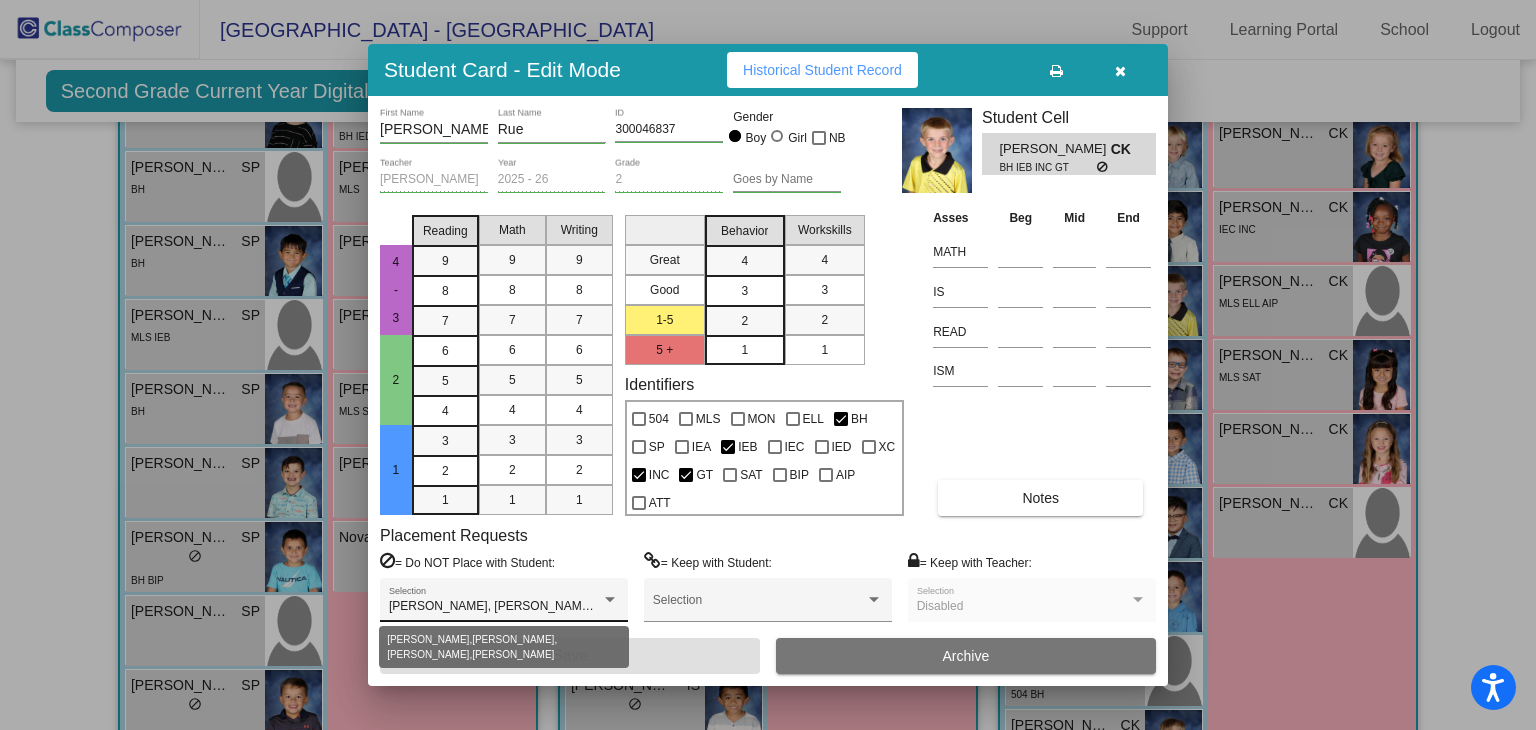 click at bounding box center (610, 599) 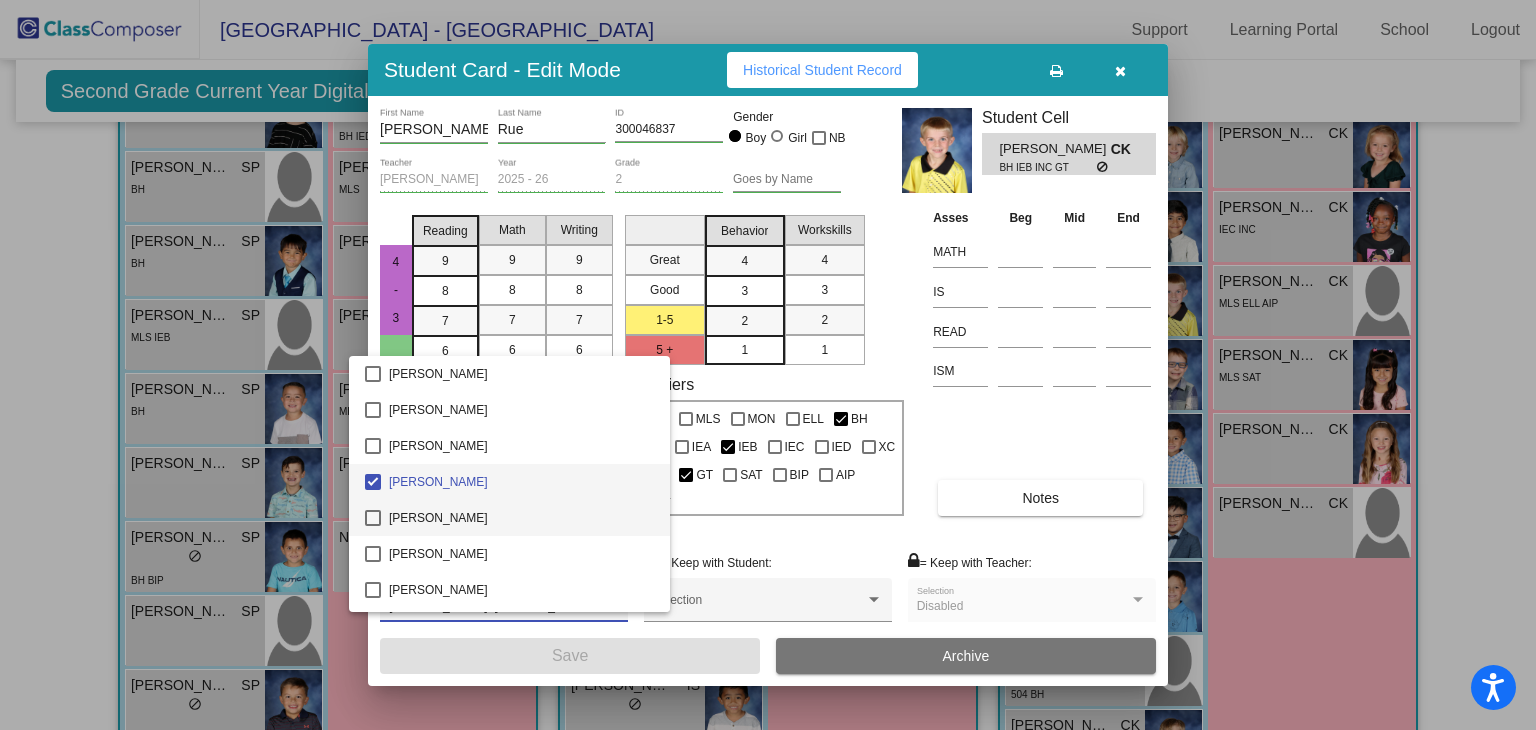 scroll, scrollTop: 400, scrollLeft: 0, axis: vertical 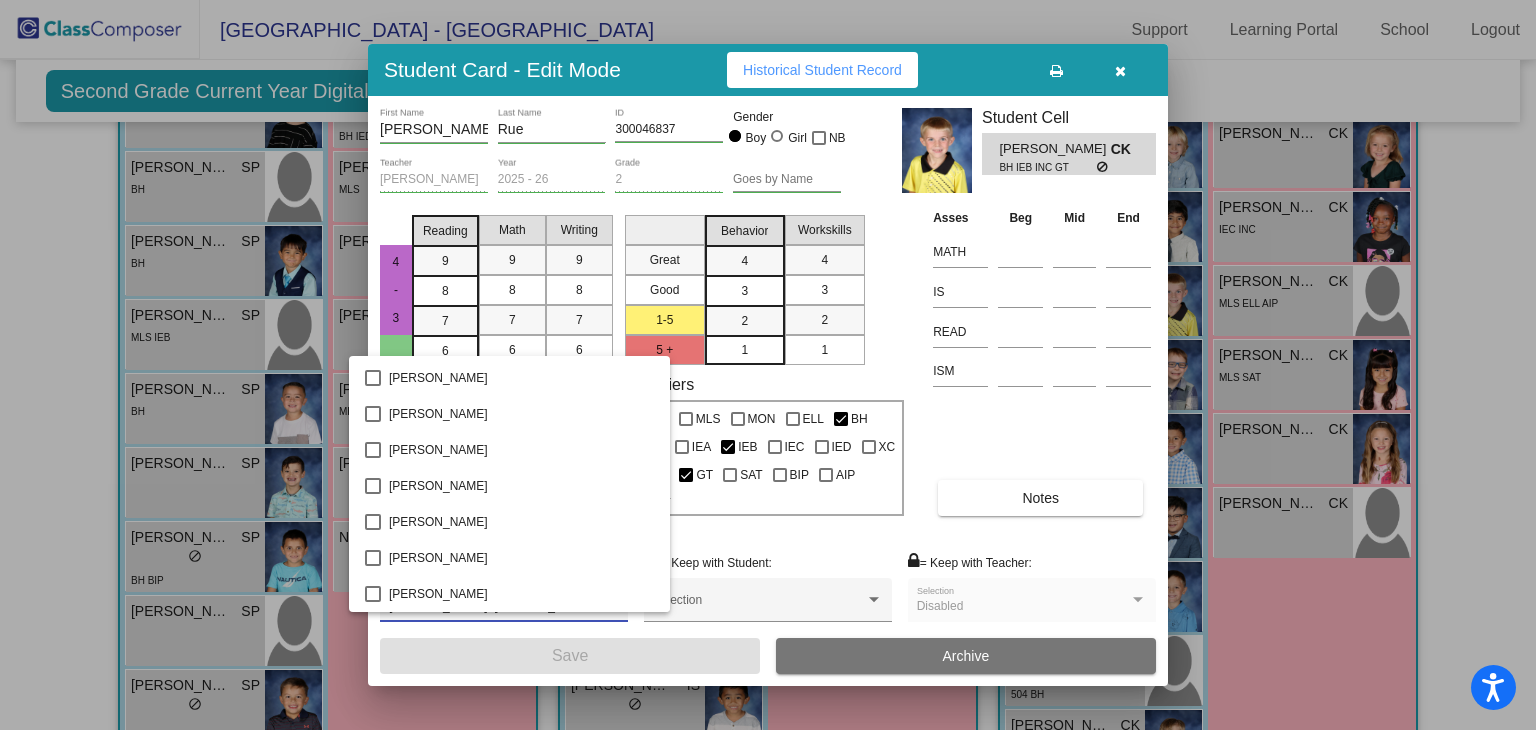 click at bounding box center [768, 365] 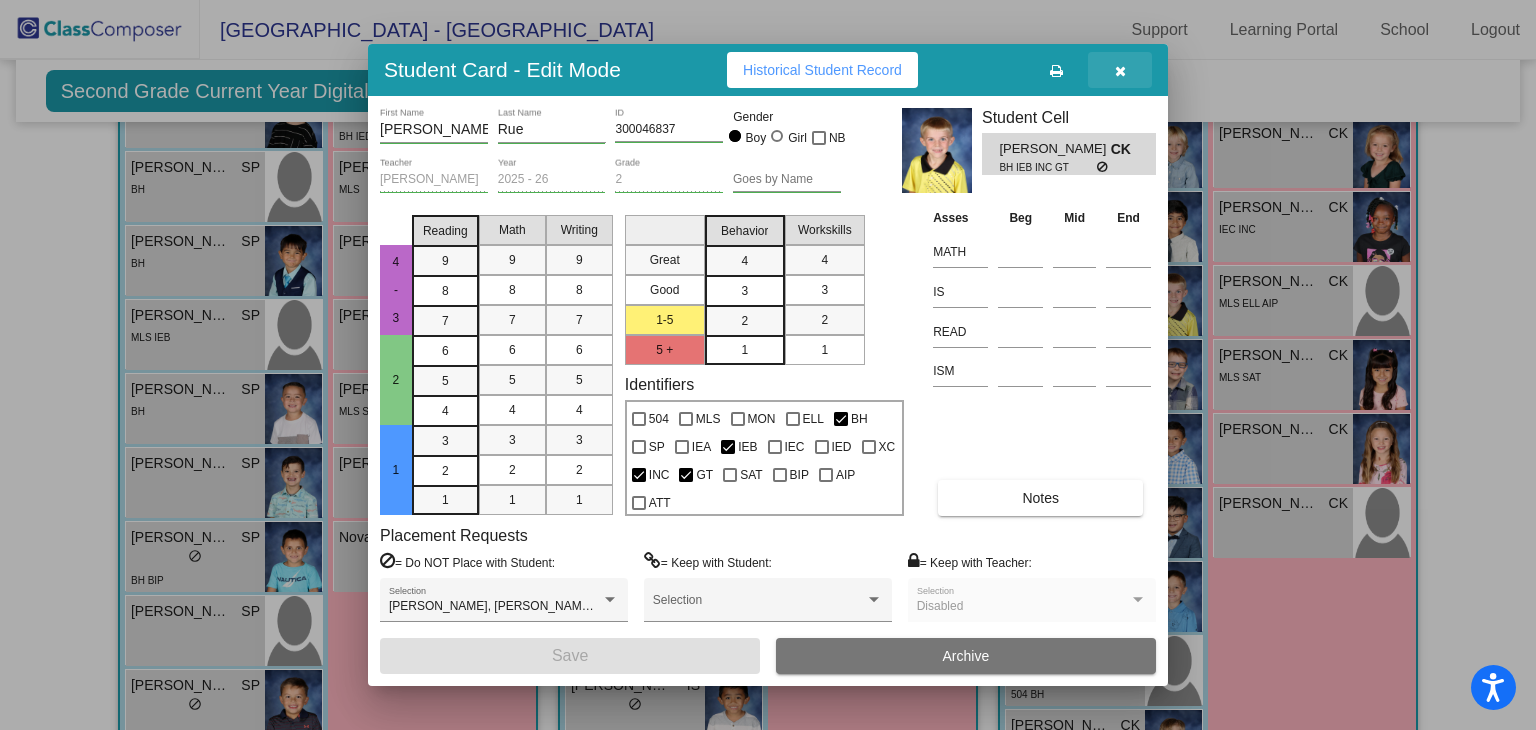 click at bounding box center (1120, 71) 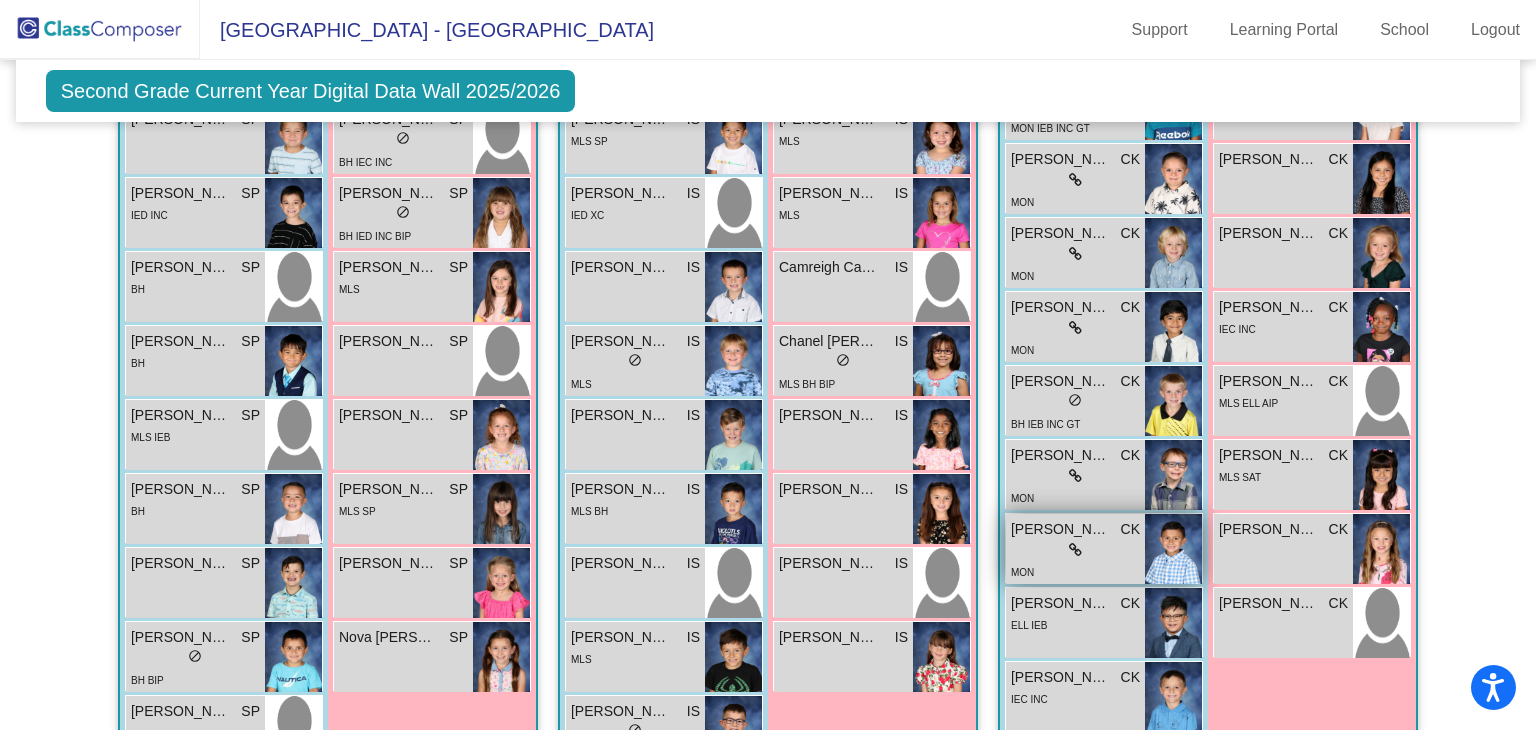 scroll, scrollTop: 600, scrollLeft: 0, axis: vertical 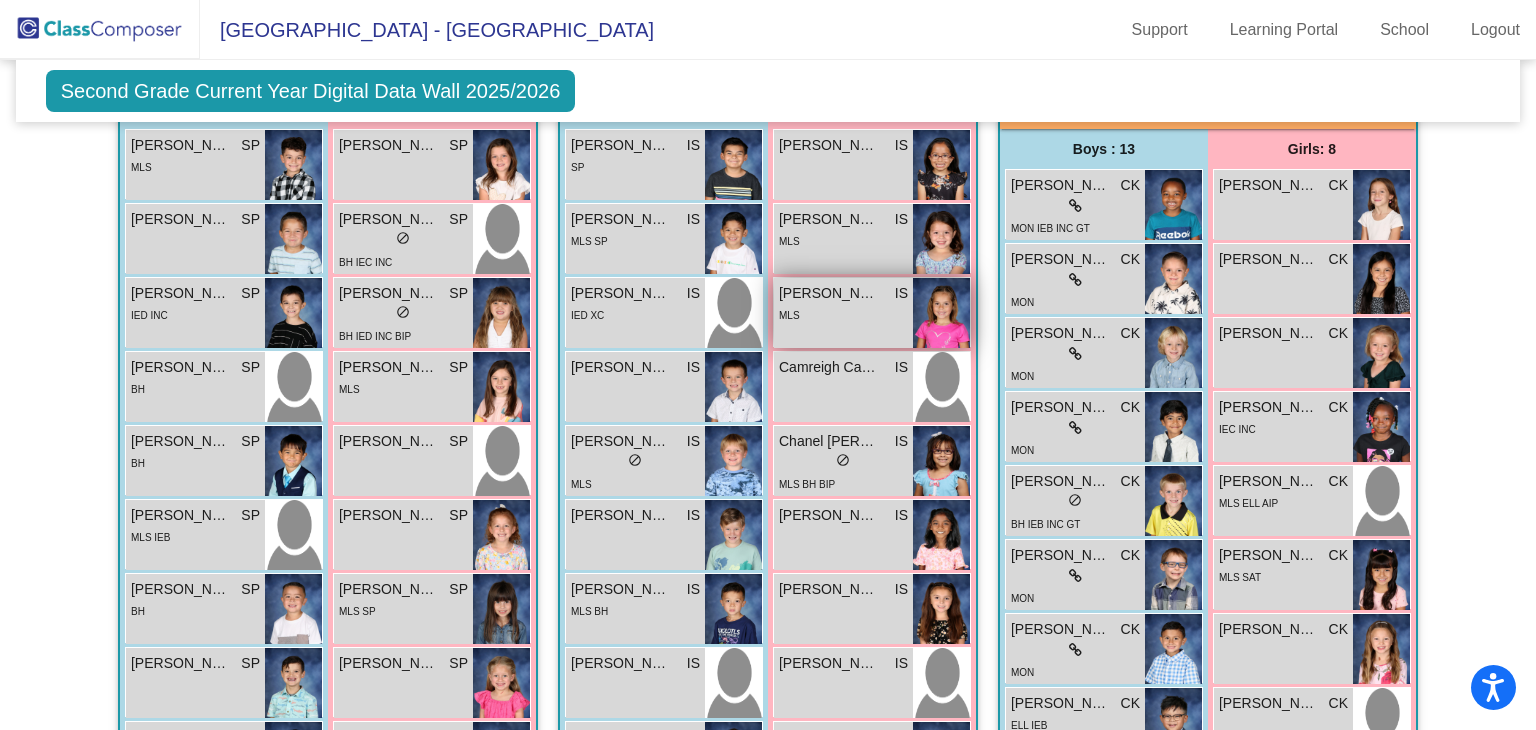 click at bounding box center (941, 313) 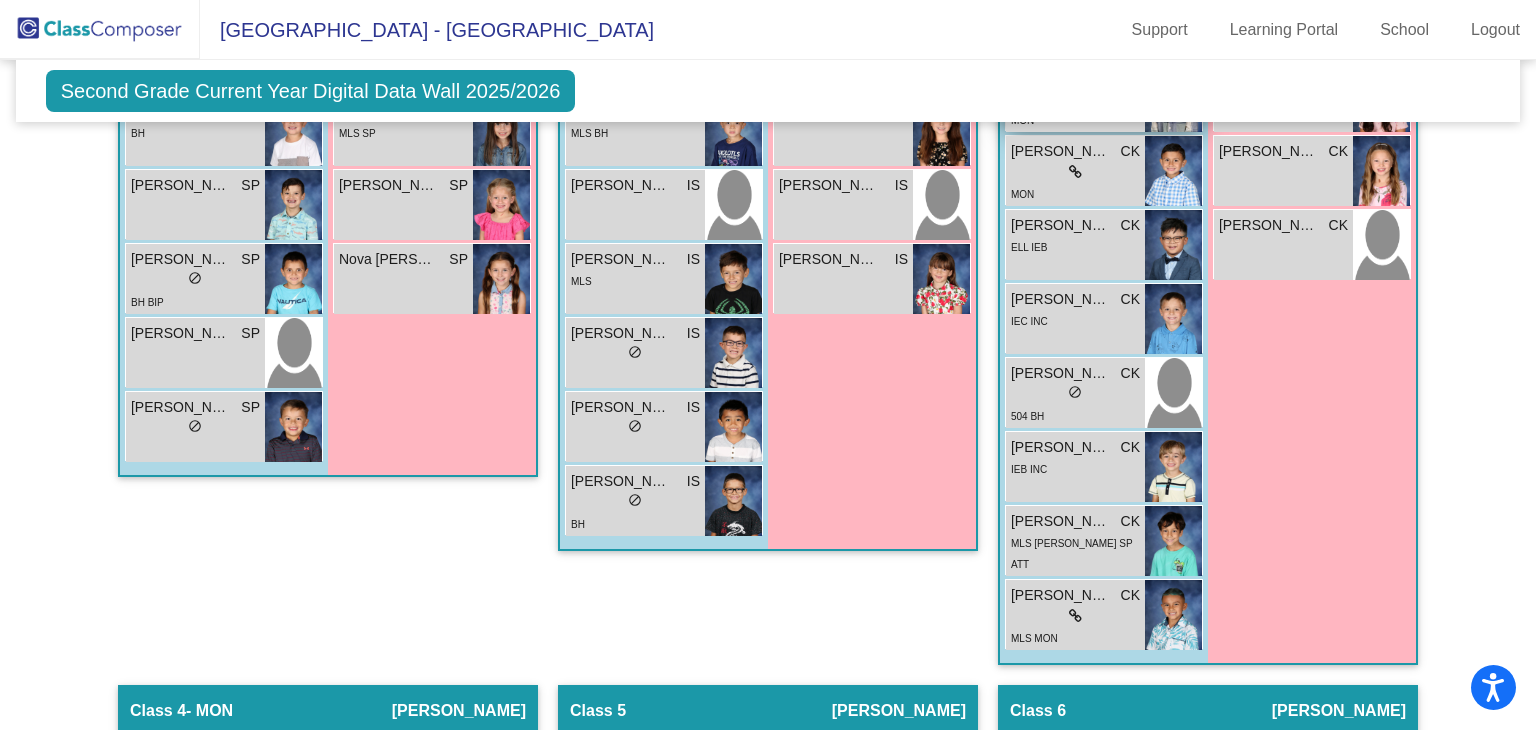 scroll, scrollTop: 1100, scrollLeft: 0, axis: vertical 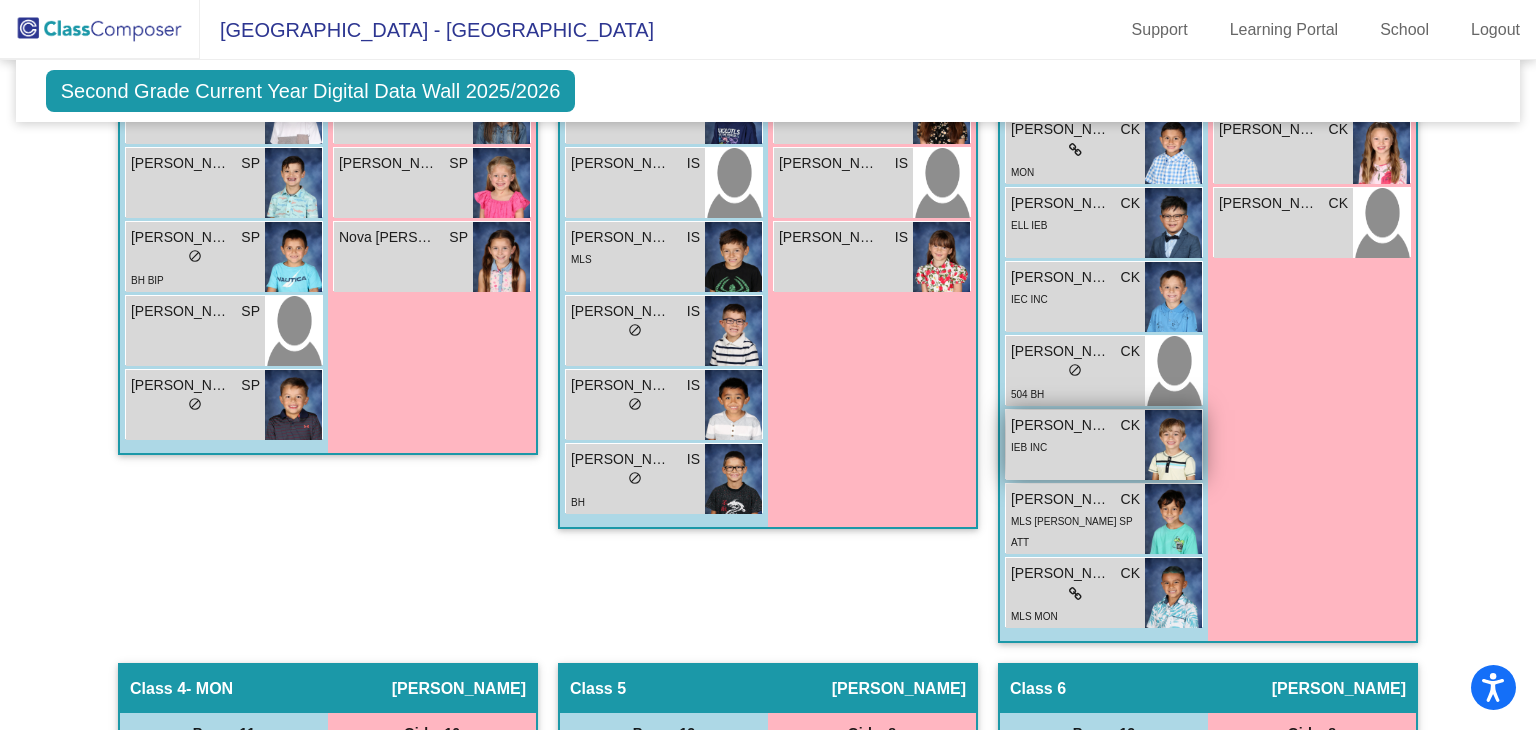click on "[PERSON_NAME]" at bounding box center (1061, 425) 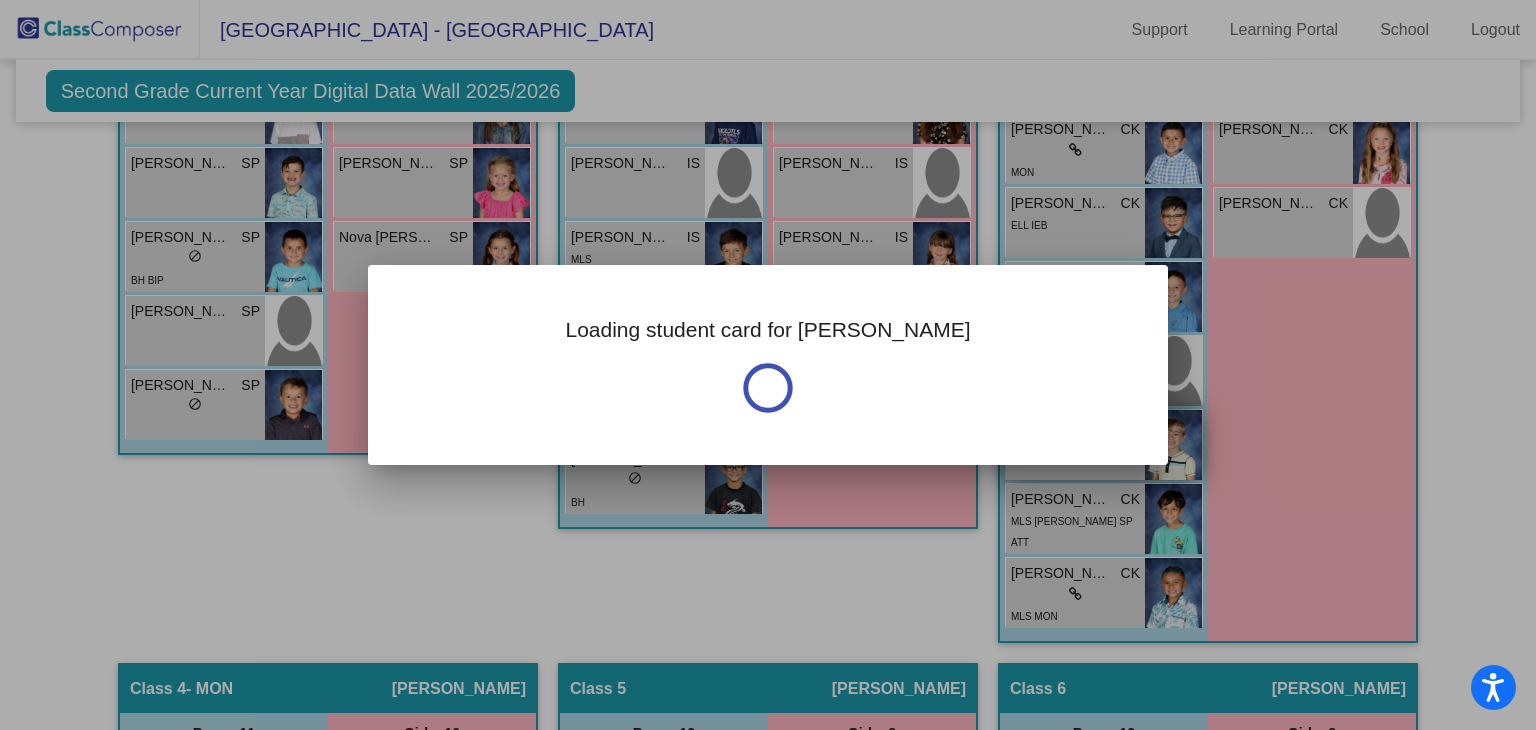 click on "Loading student card for [PERSON_NAME]" at bounding box center [768, 365] 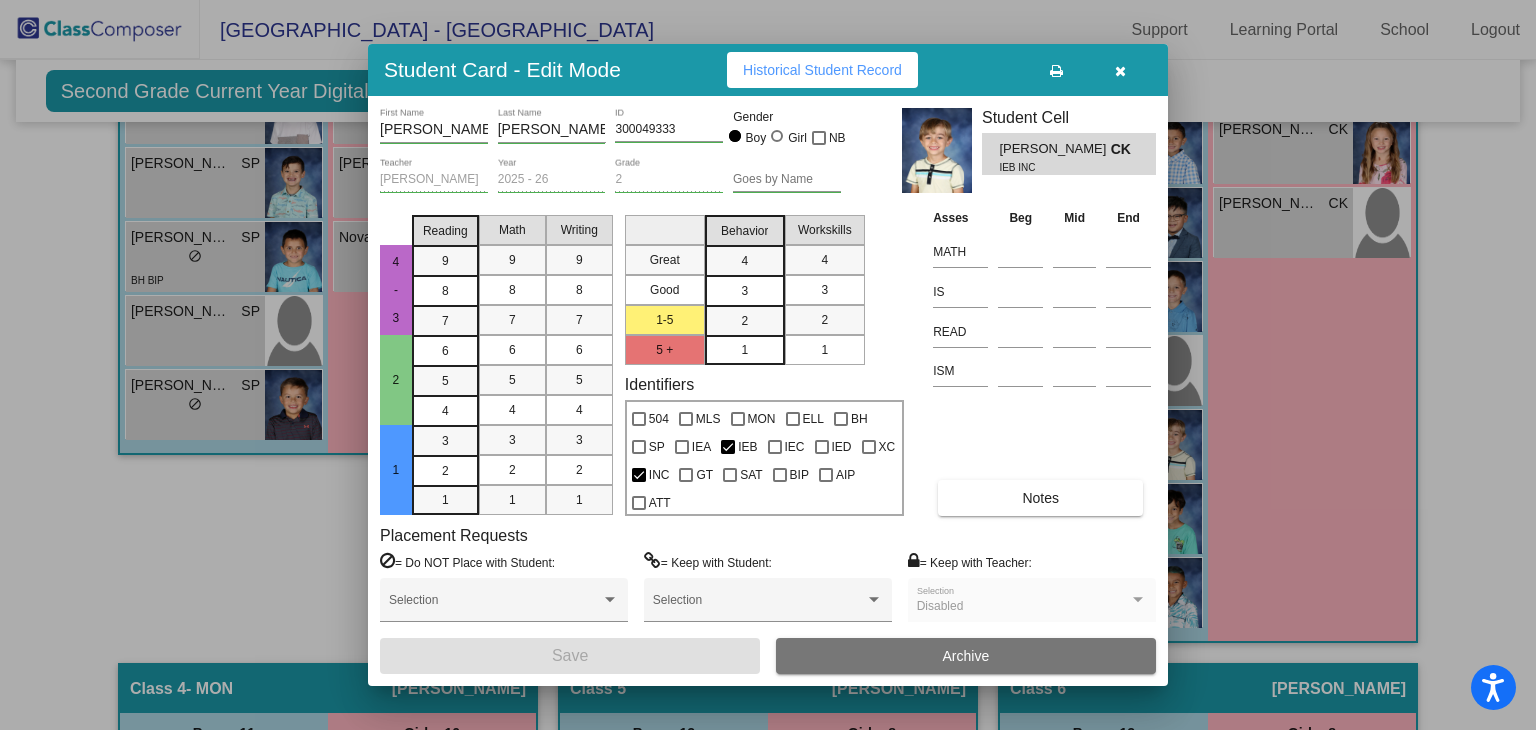 click on "Placement Requests  = Do NOT Place with Student:   Selection  = Keep with Student:   Selection  = Keep with Teacher: Disabled Selection" at bounding box center [768, 582] 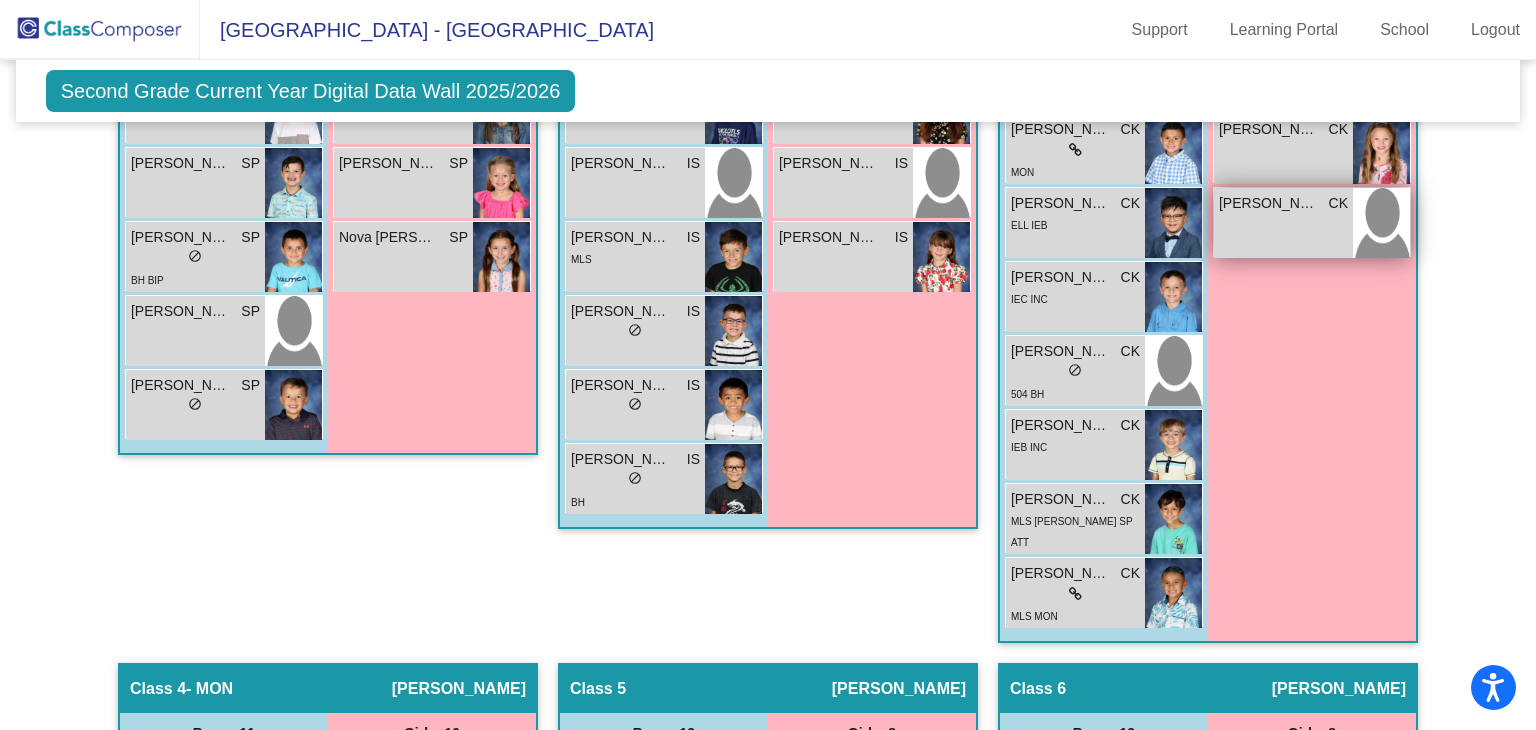 click on "[PERSON_NAME] lock do_not_disturb_alt" at bounding box center [1283, 223] 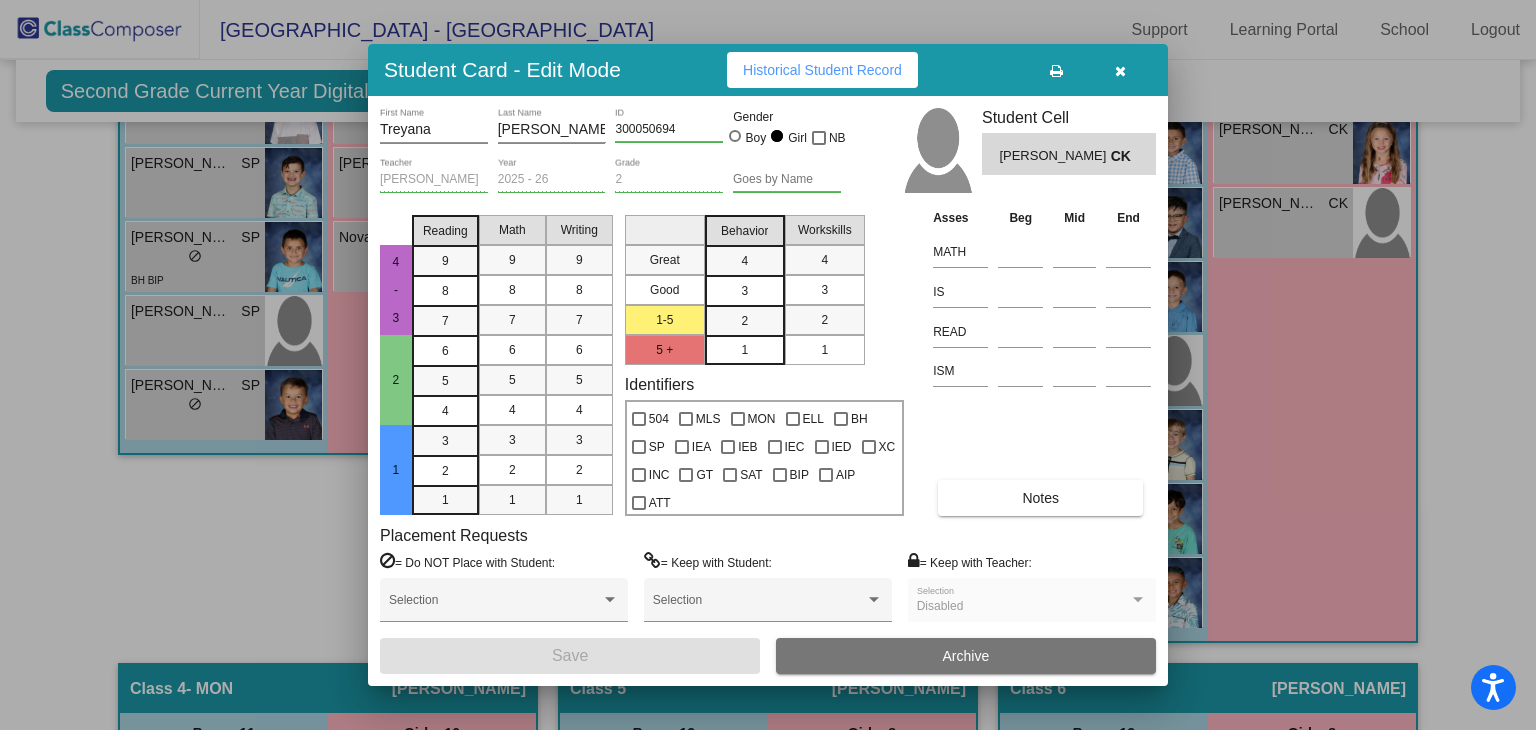 click at bounding box center [1120, 70] 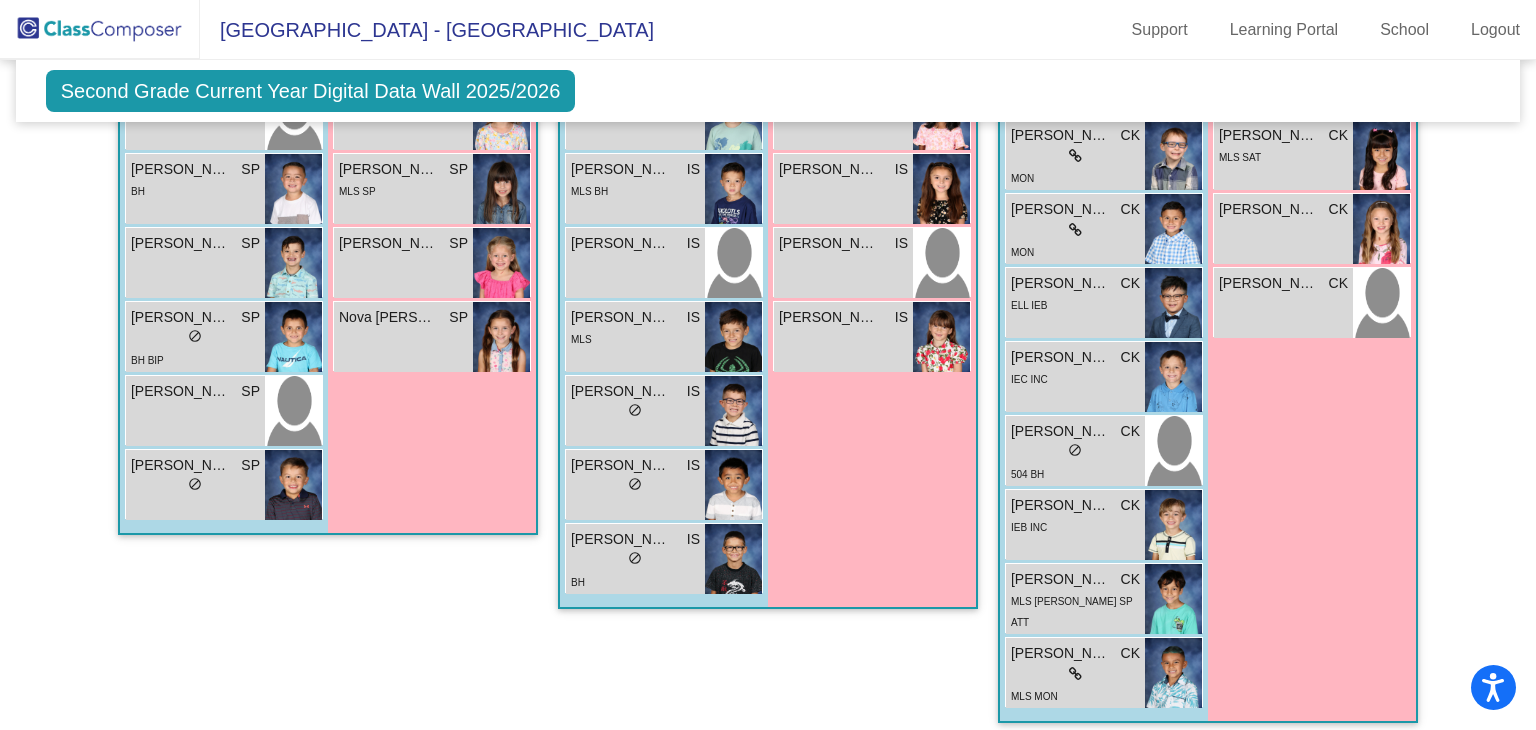 scroll, scrollTop: 1000, scrollLeft: 0, axis: vertical 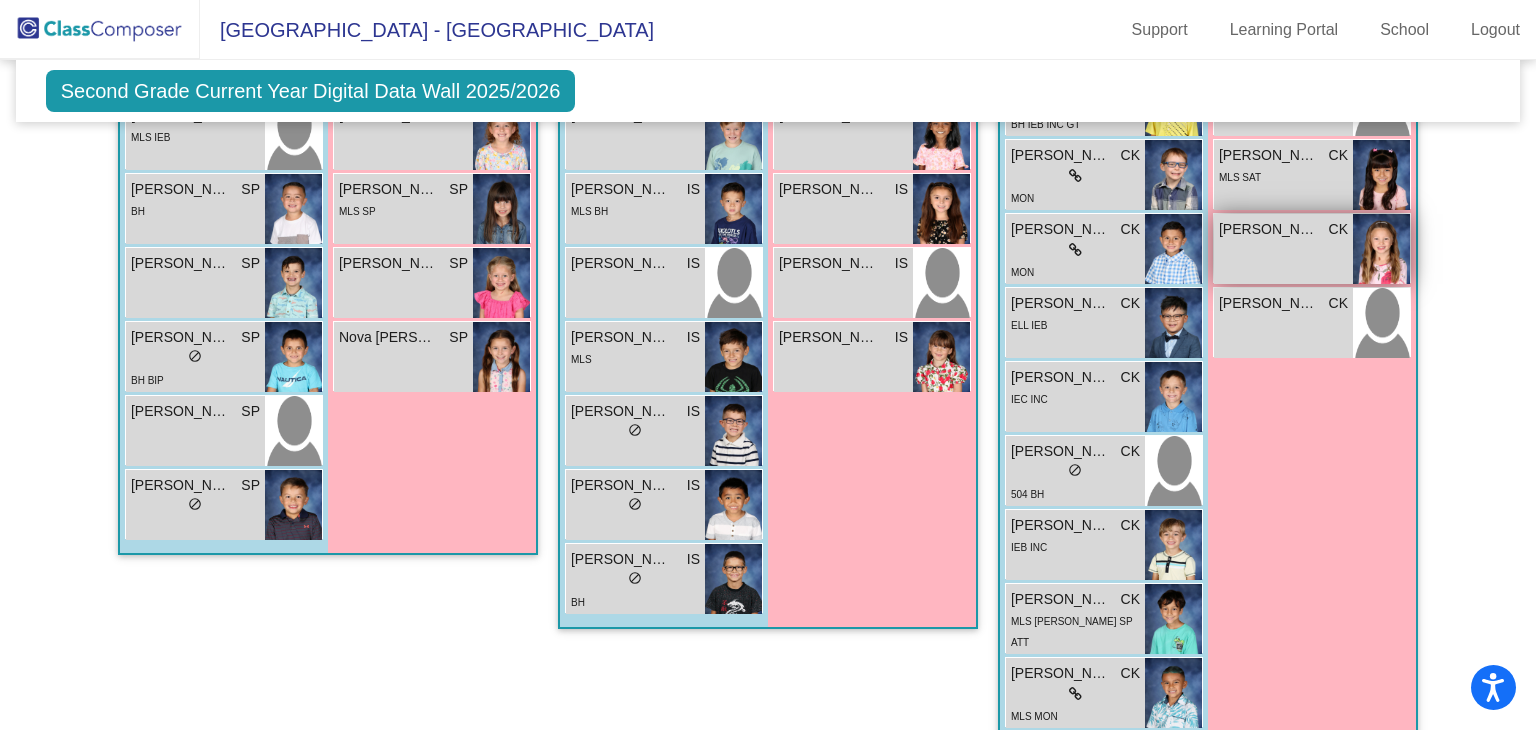 click at bounding box center (1381, 249) 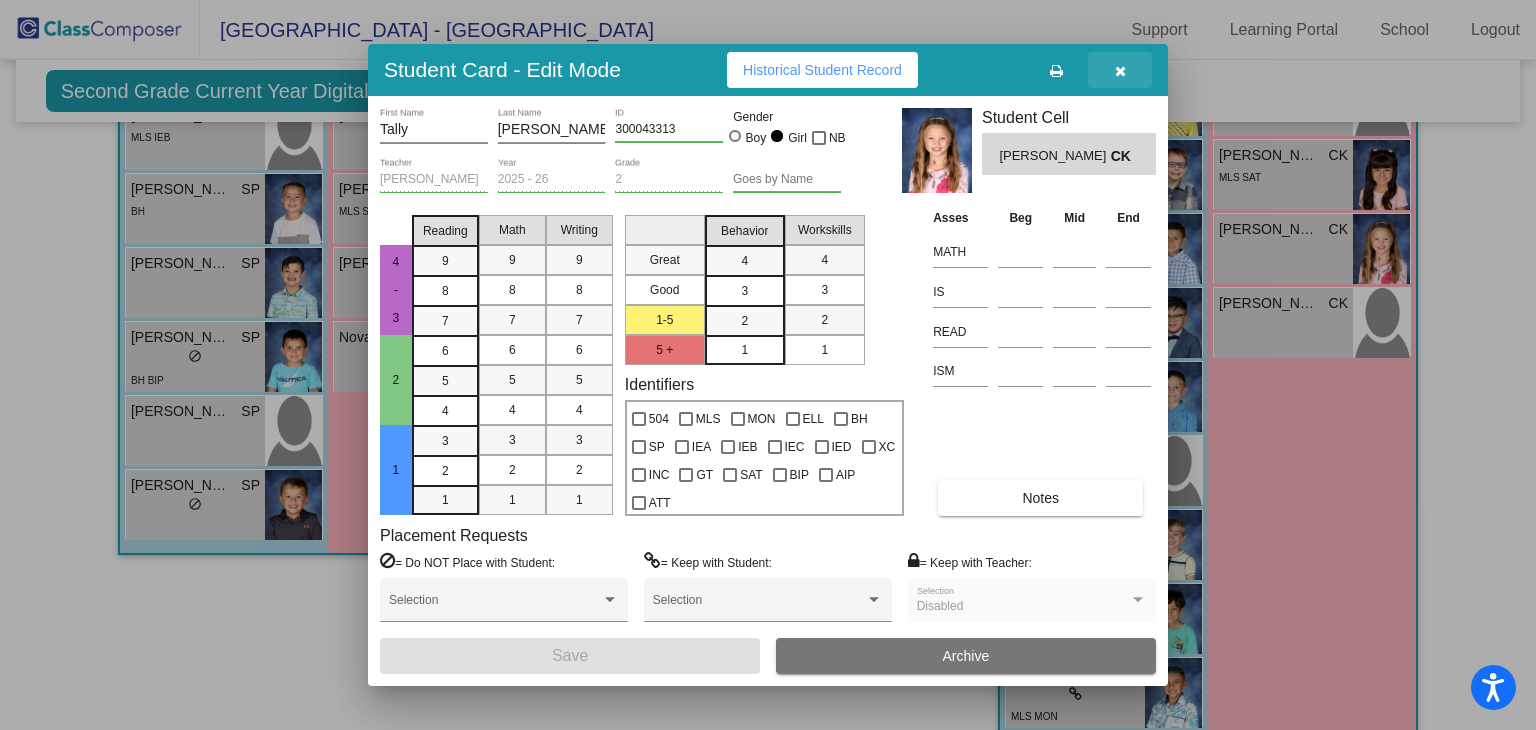 click at bounding box center [1120, 71] 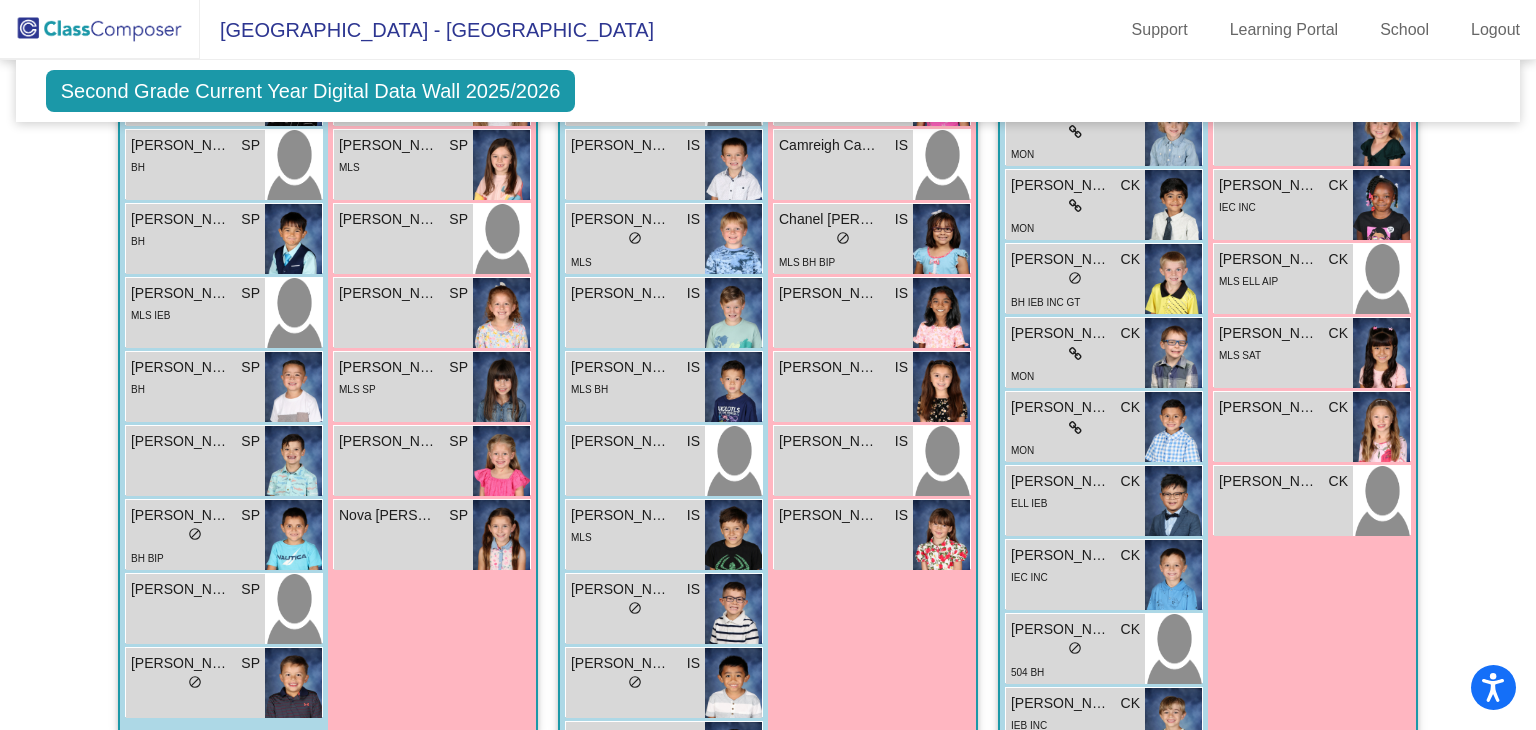 scroll, scrollTop: 800, scrollLeft: 0, axis: vertical 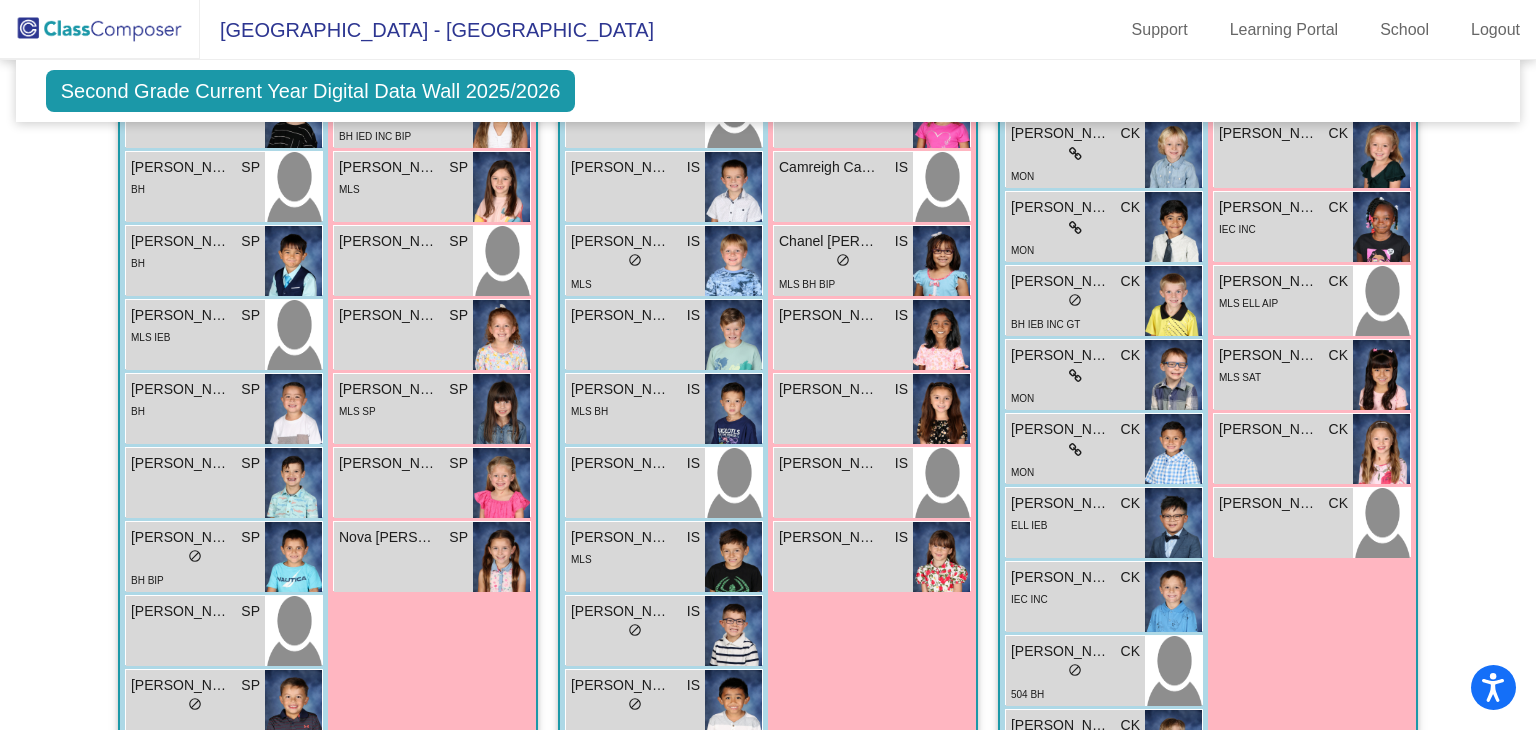 click on "[PERSON_NAME] CK lock do_not_disturb_alt MLS SAT" at bounding box center (1283, 375) 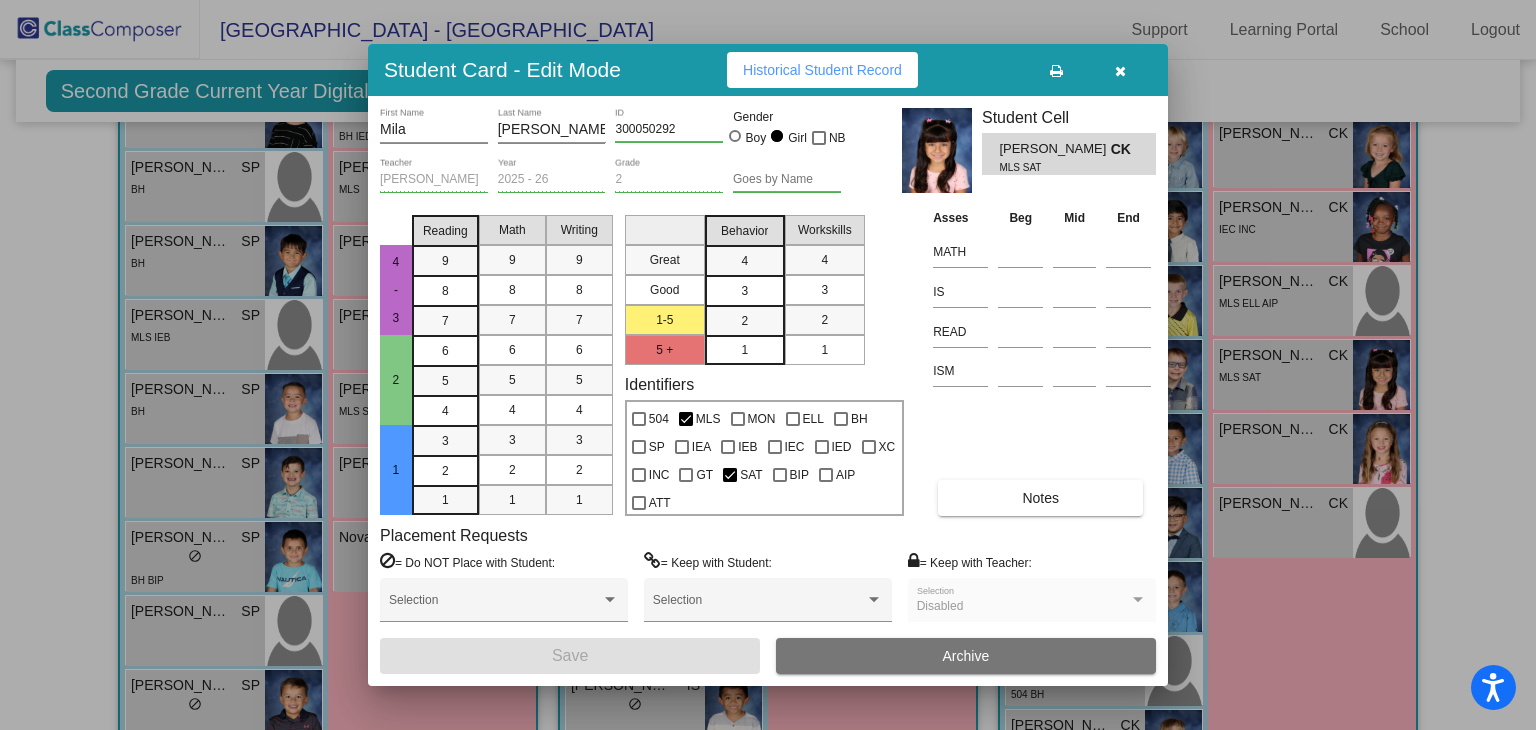 click at bounding box center [1120, 70] 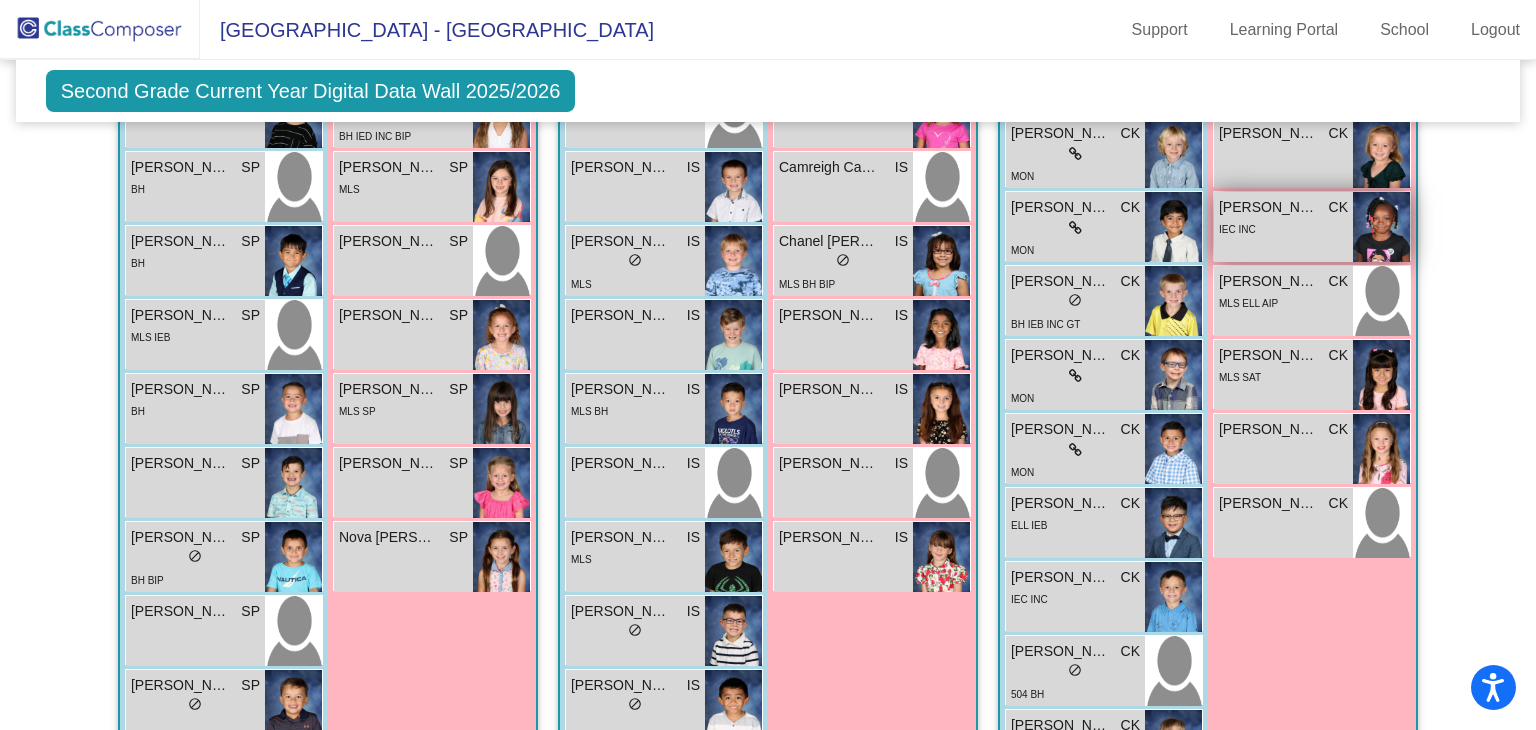 click on "[PERSON_NAME] CK lock do_not_disturb_alt IEC INC" at bounding box center (1283, 227) 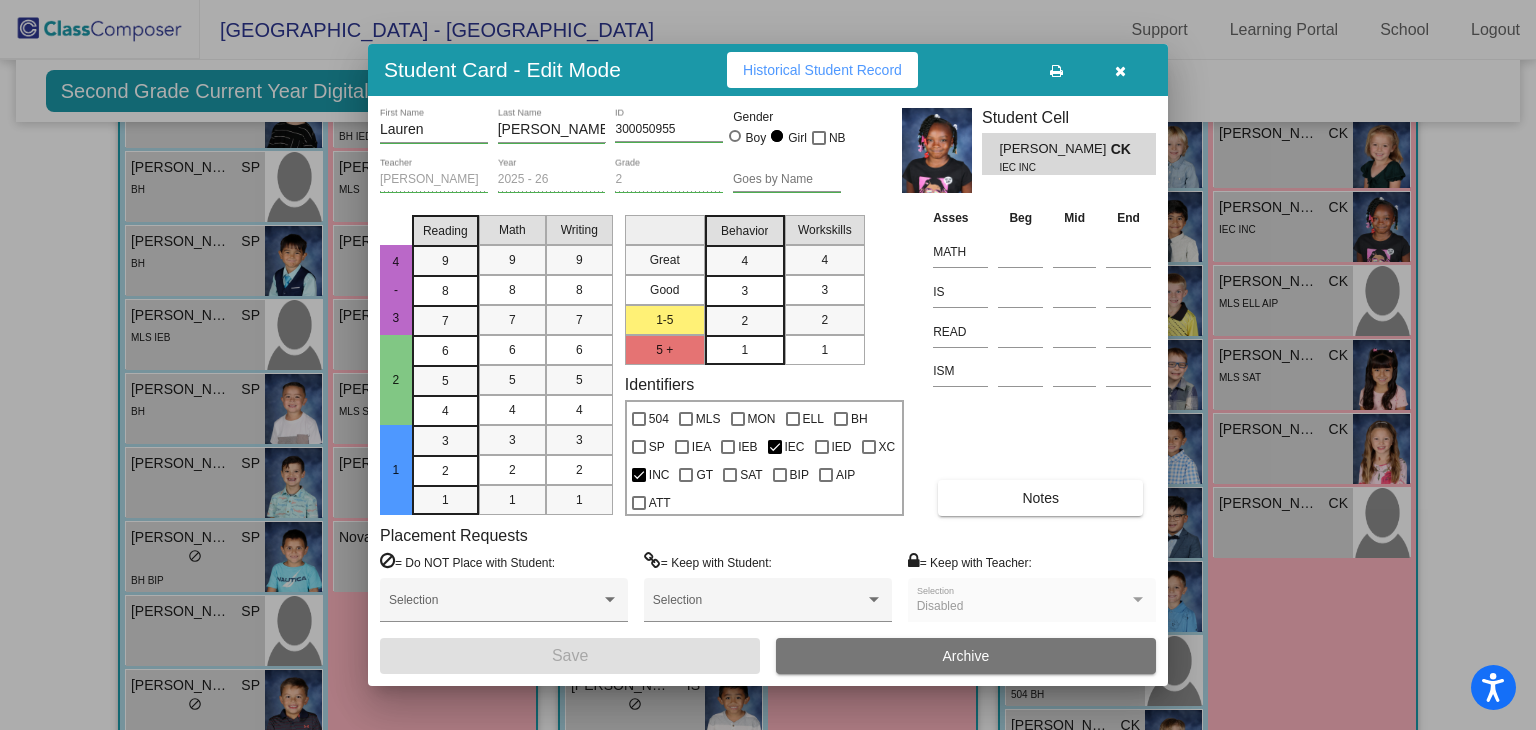 click at bounding box center (1120, 71) 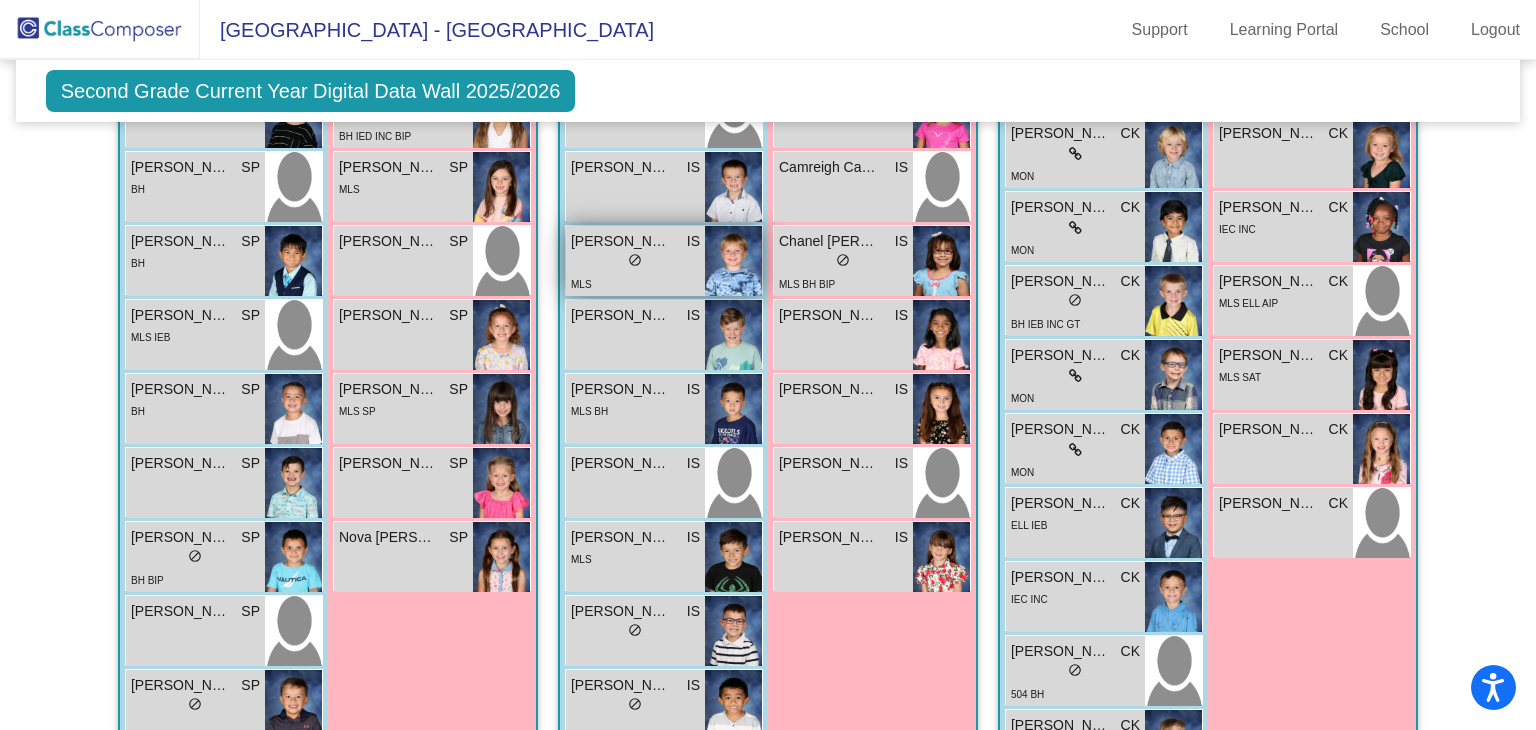 click on "do_not_disturb_alt" at bounding box center [635, 260] 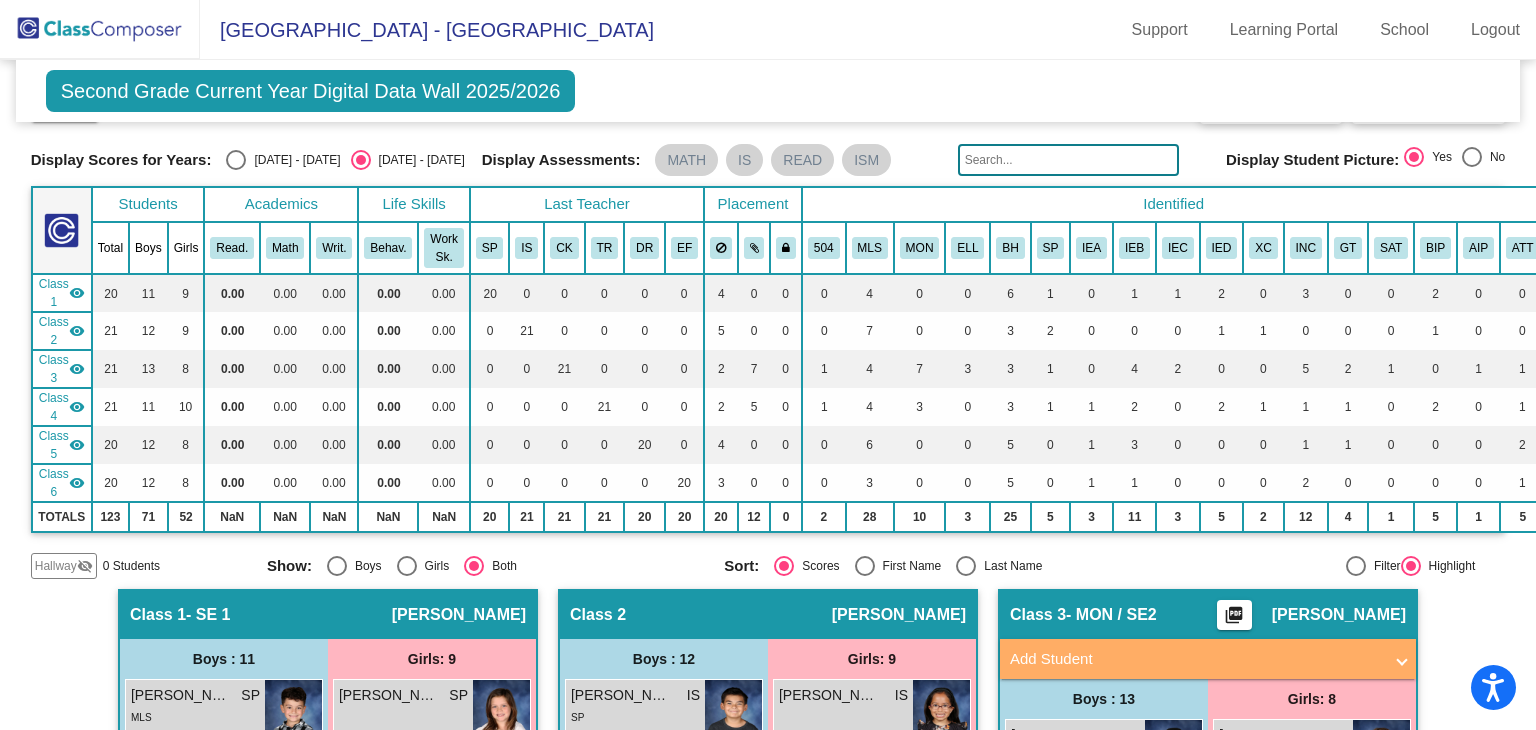 scroll, scrollTop: 0, scrollLeft: 0, axis: both 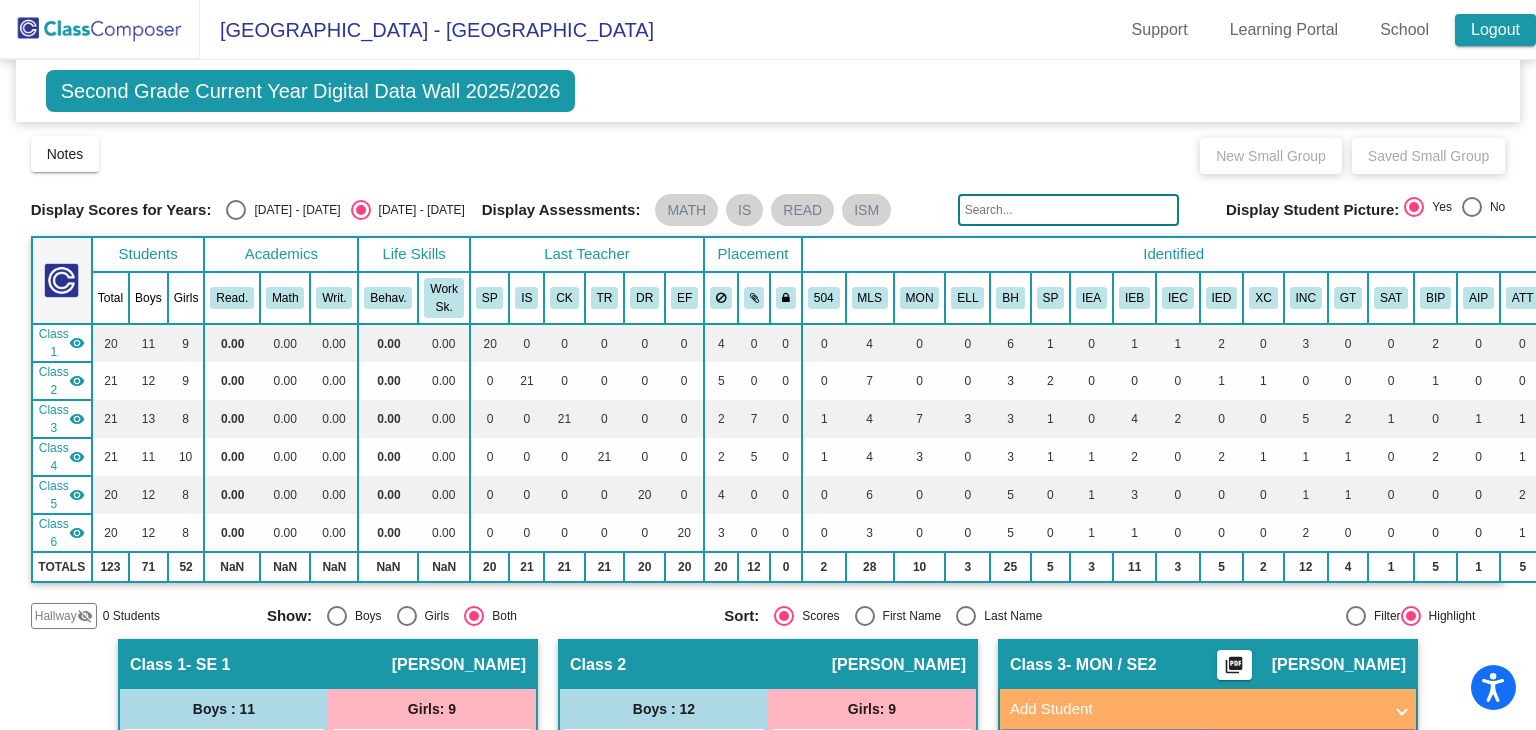 click on "Logout" 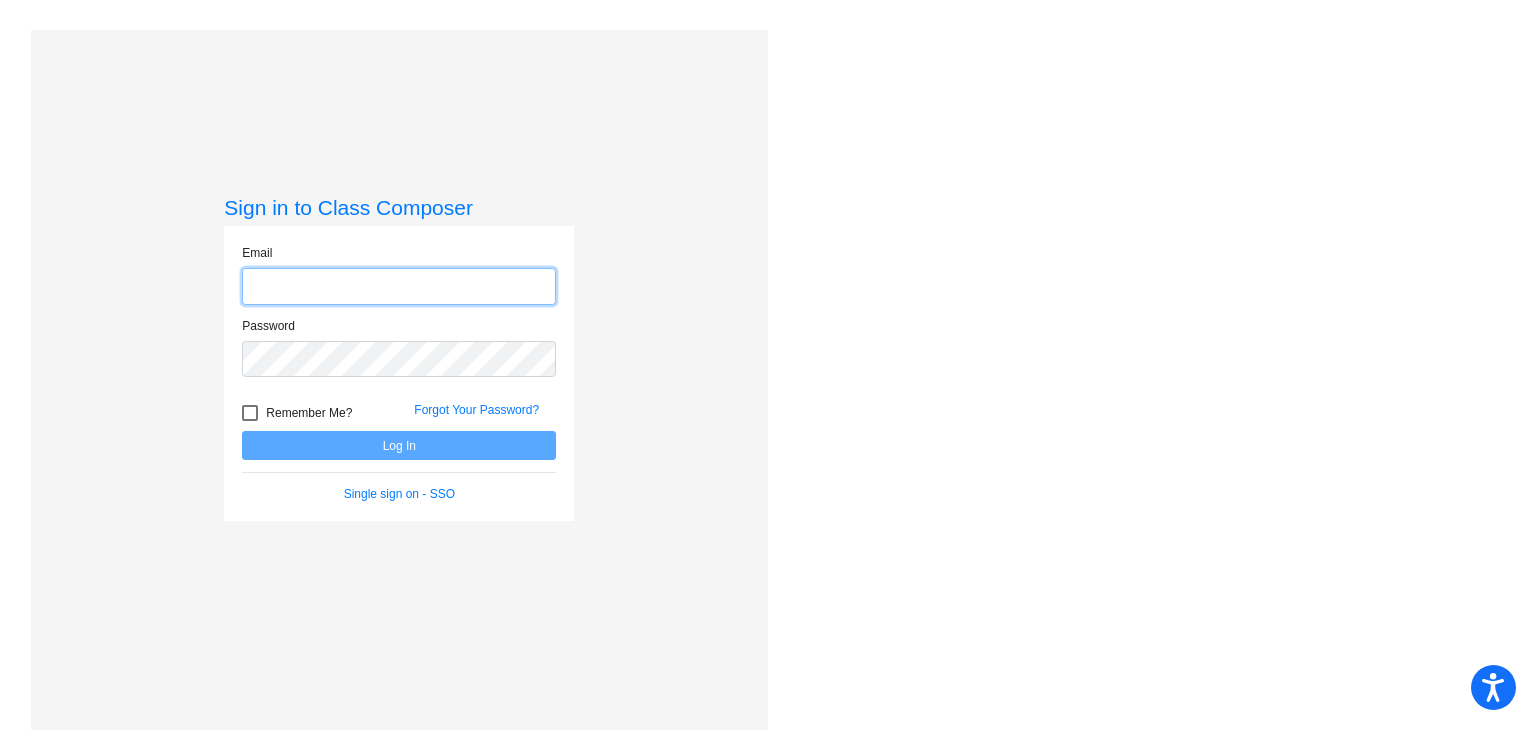 type on "[PERSON_NAME][EMAIL_ADDRESS][PERSON_NAME][DOMAIN_NAME]" 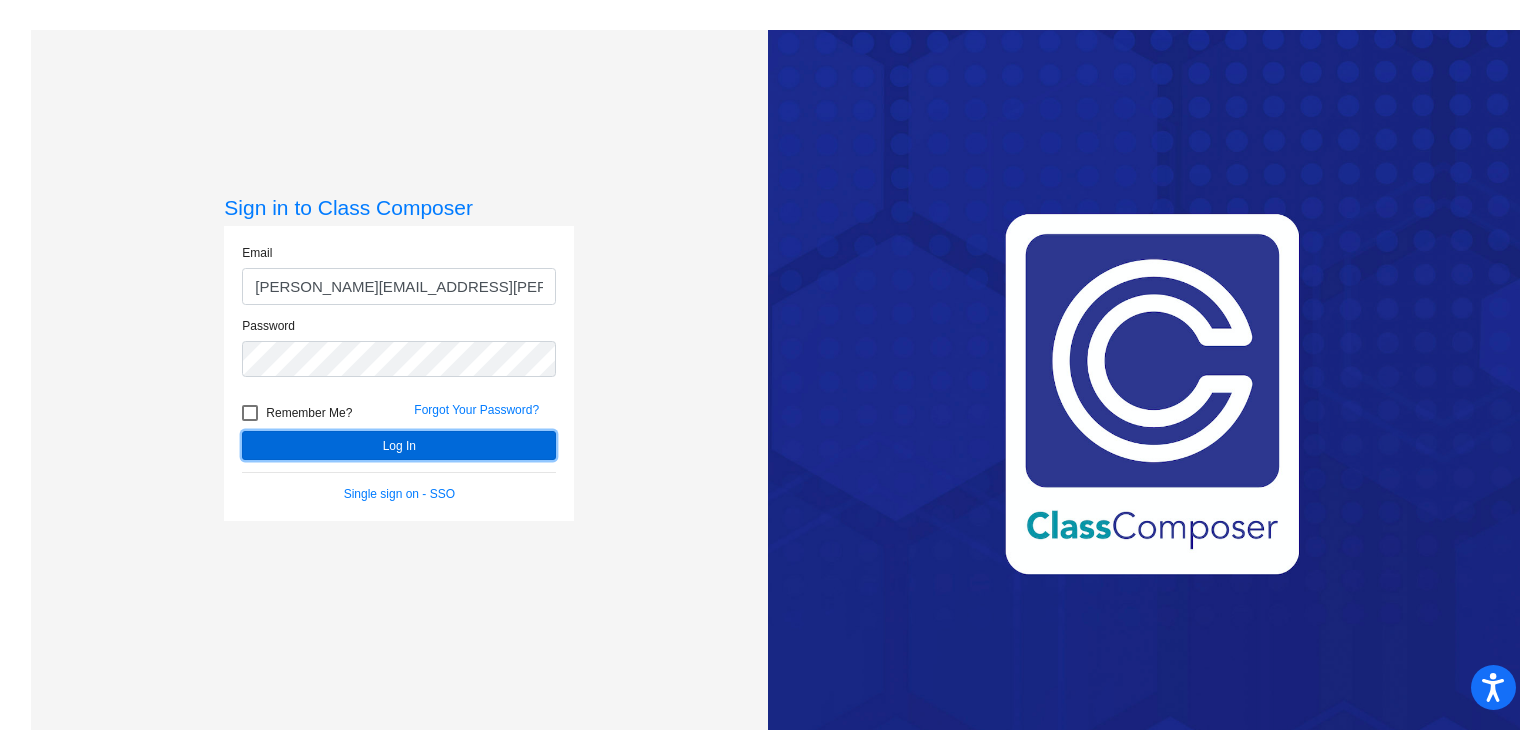 click on "Log In" 